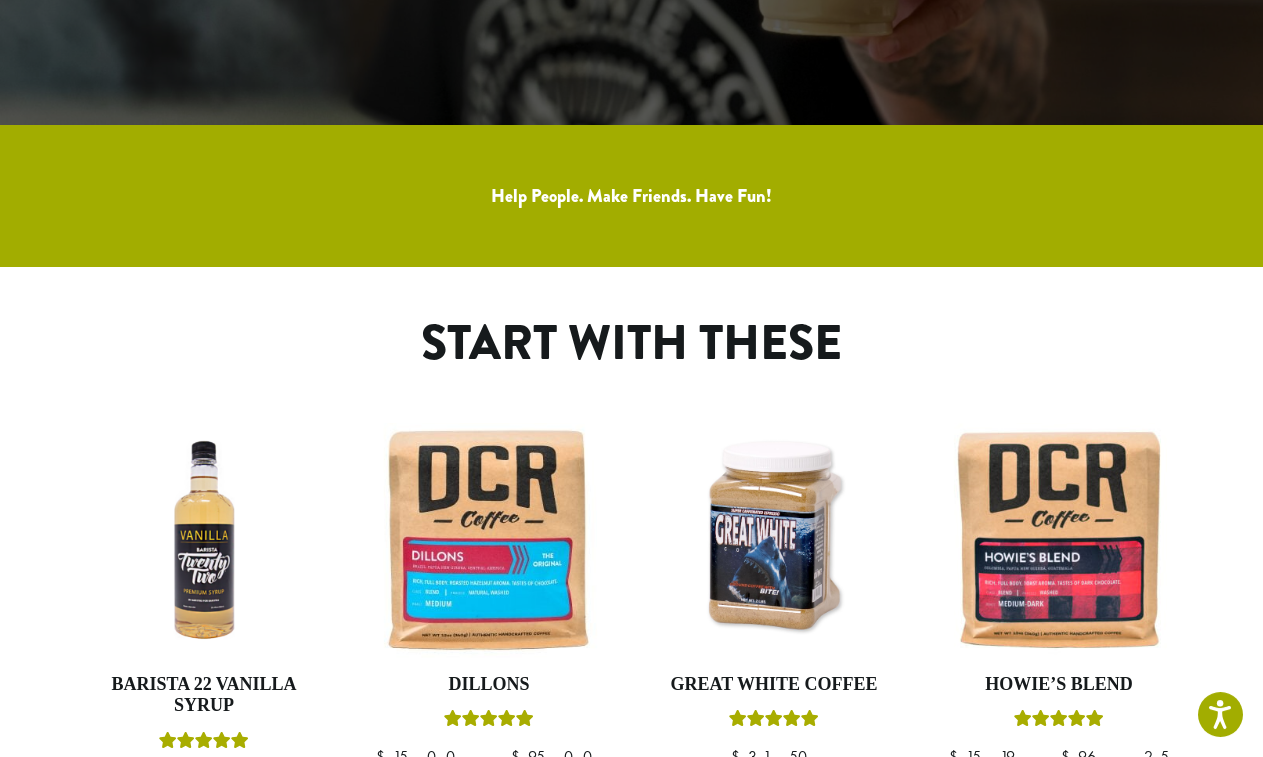 scroll, scrollTop: 0, scrollLeft: 0, axis: both 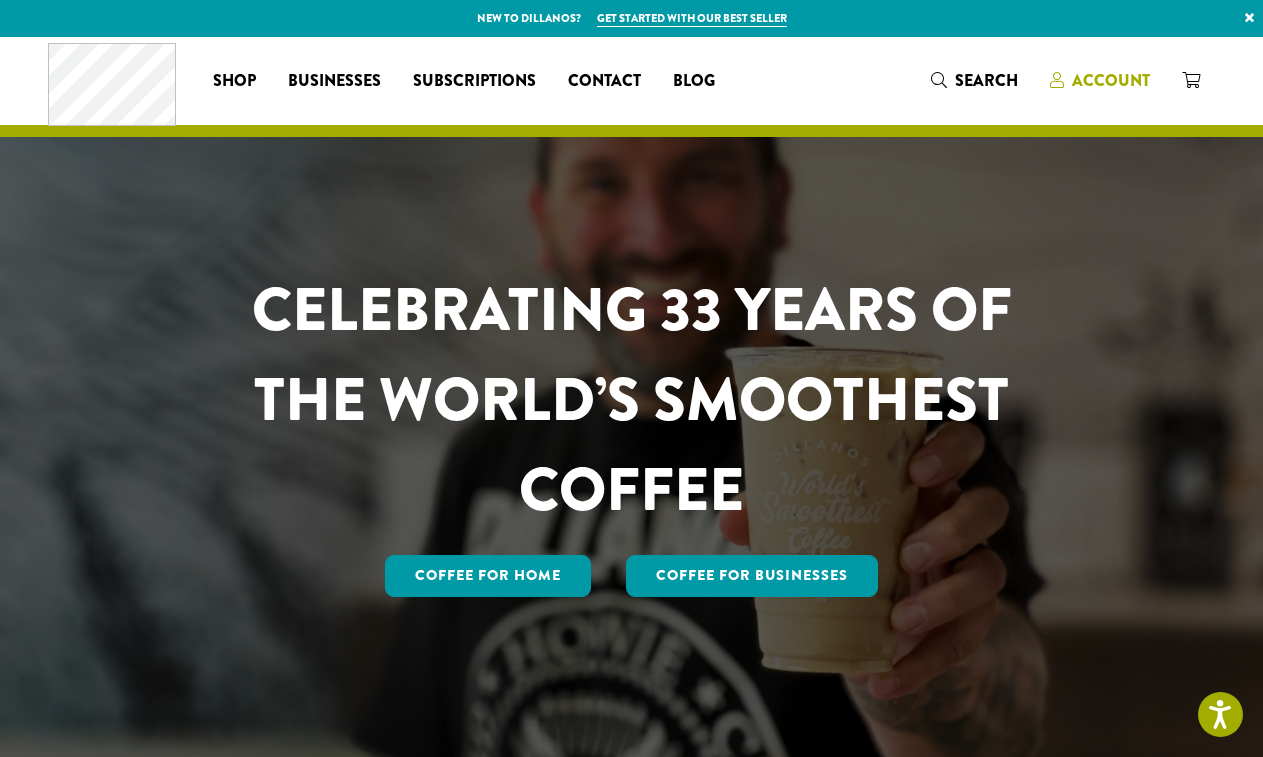 click on "Account" at bounding box center (1111, 80) 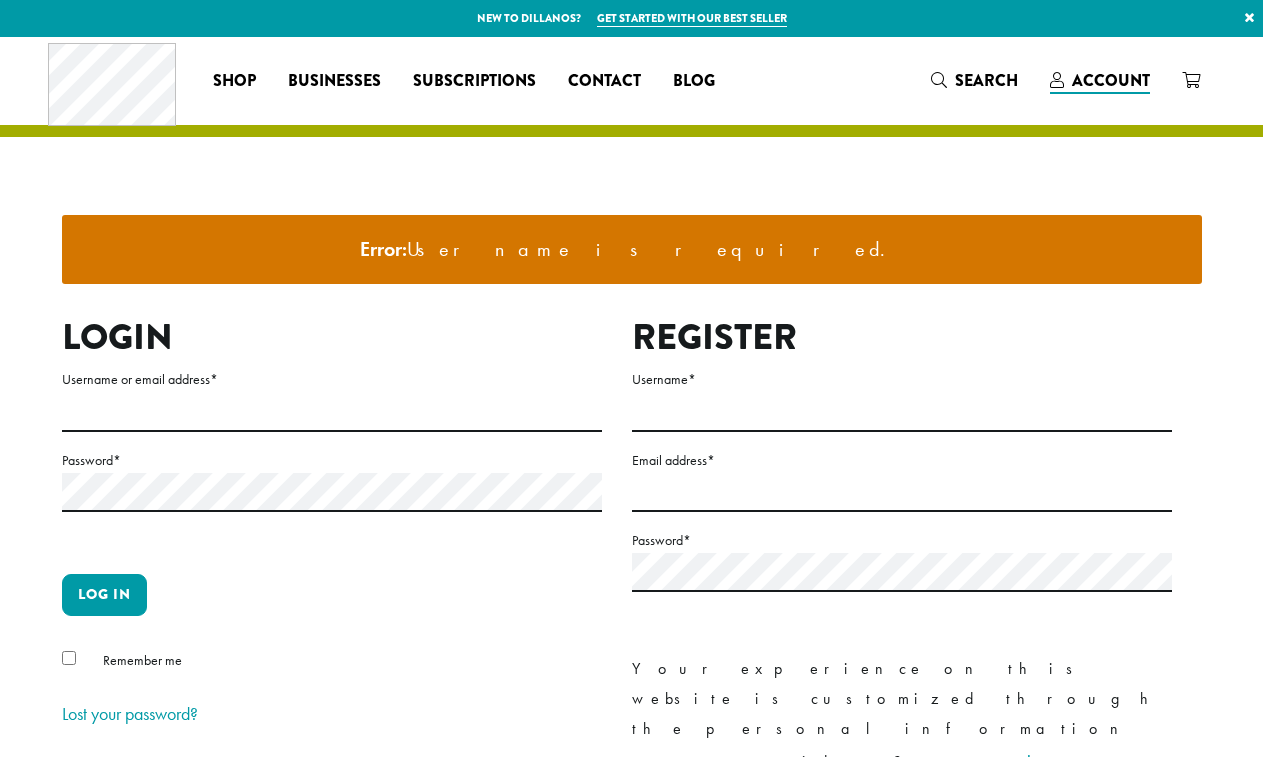 scroll, scrollTop: 0, scrollLeft: 0, axis: both 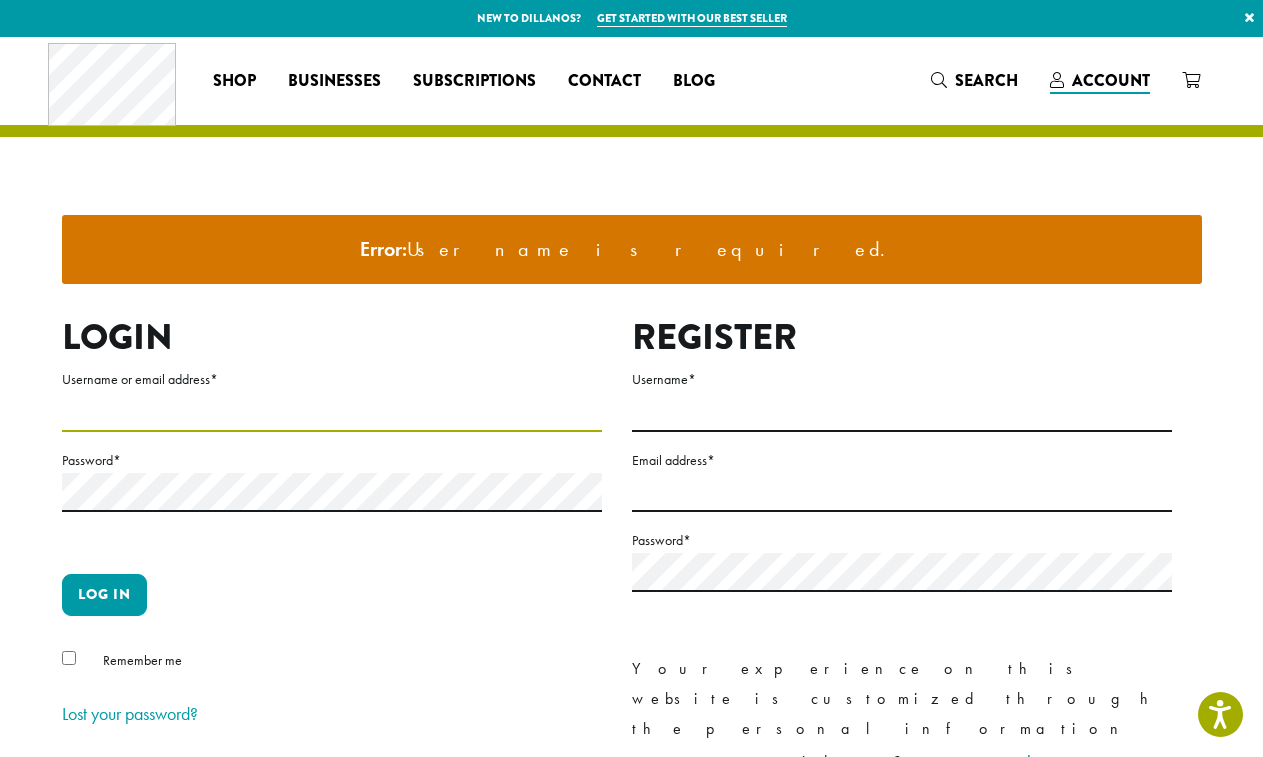 click on "Username or email address  *" at bounding box center (332, 412) 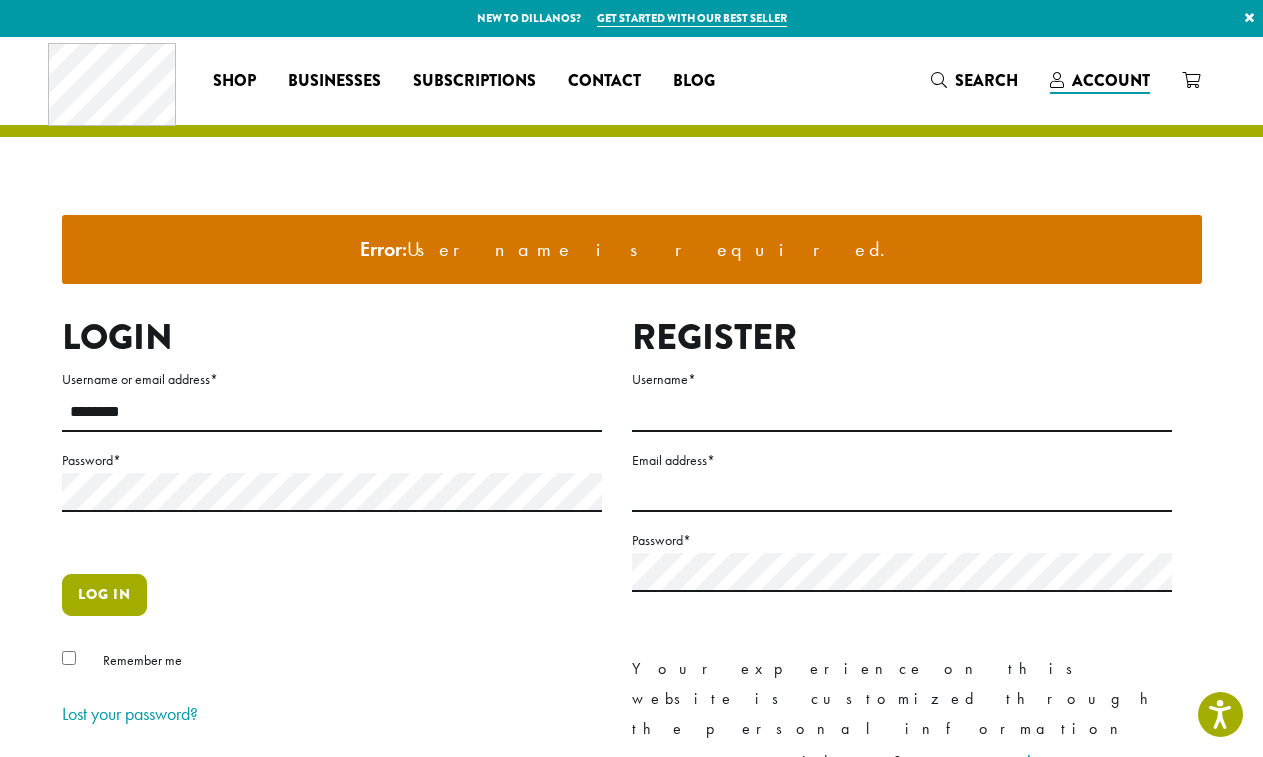 click on "Log in" at bounding box center (104, 595) 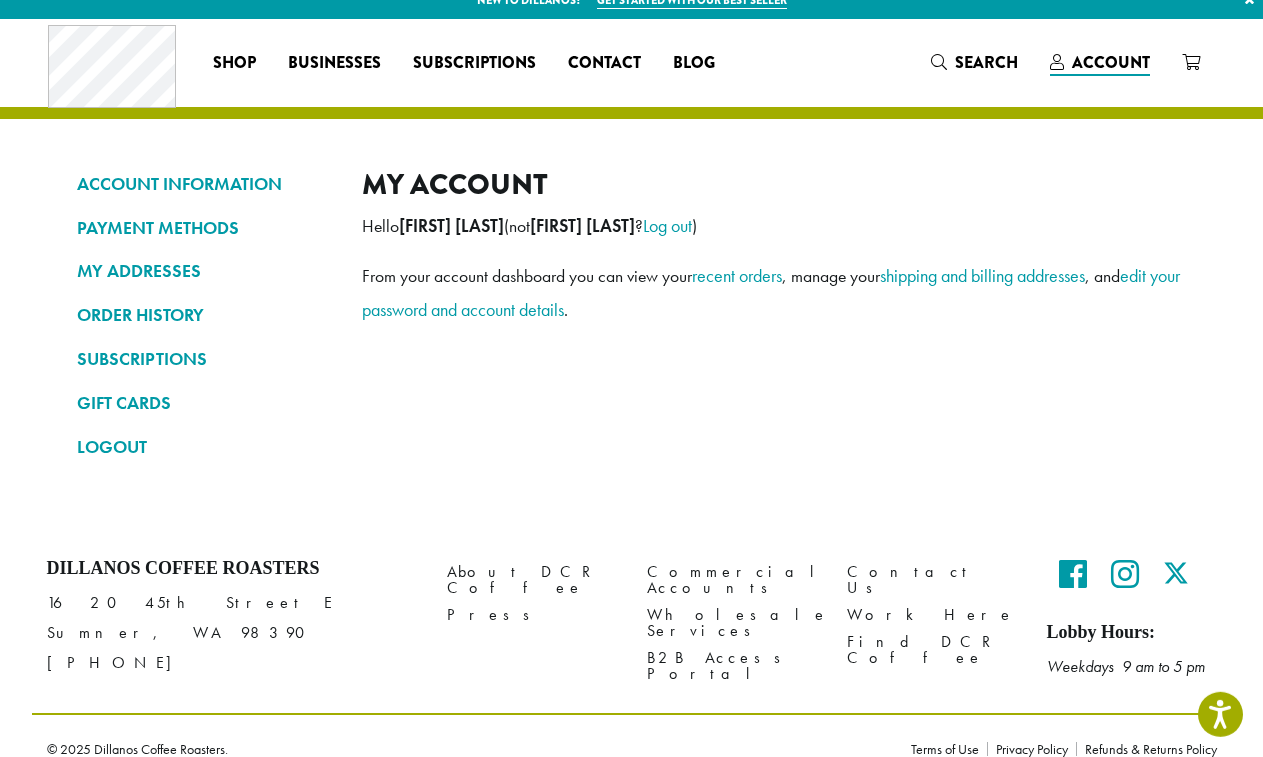 scroll, scrollTop: 0, scrollLeft: 0, axis: both 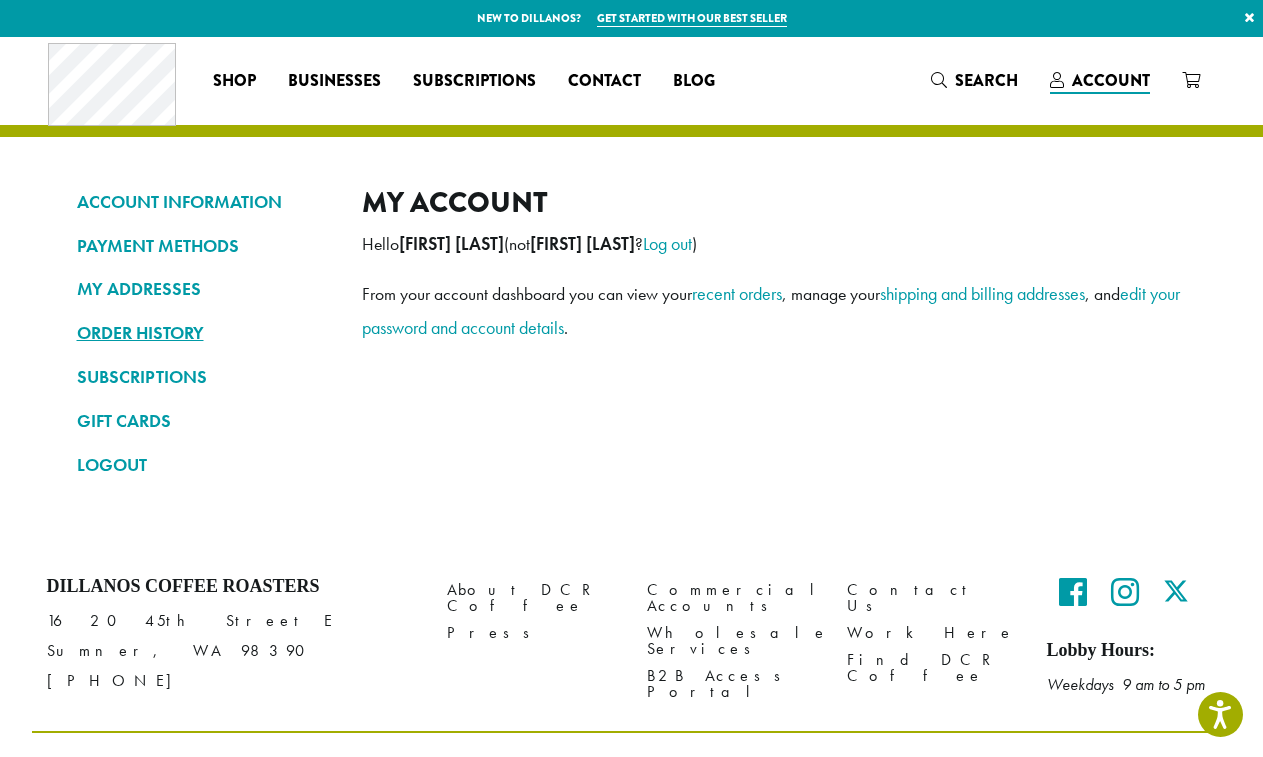 click on "ORDER HISTORY" at bounding box center (204, 333) 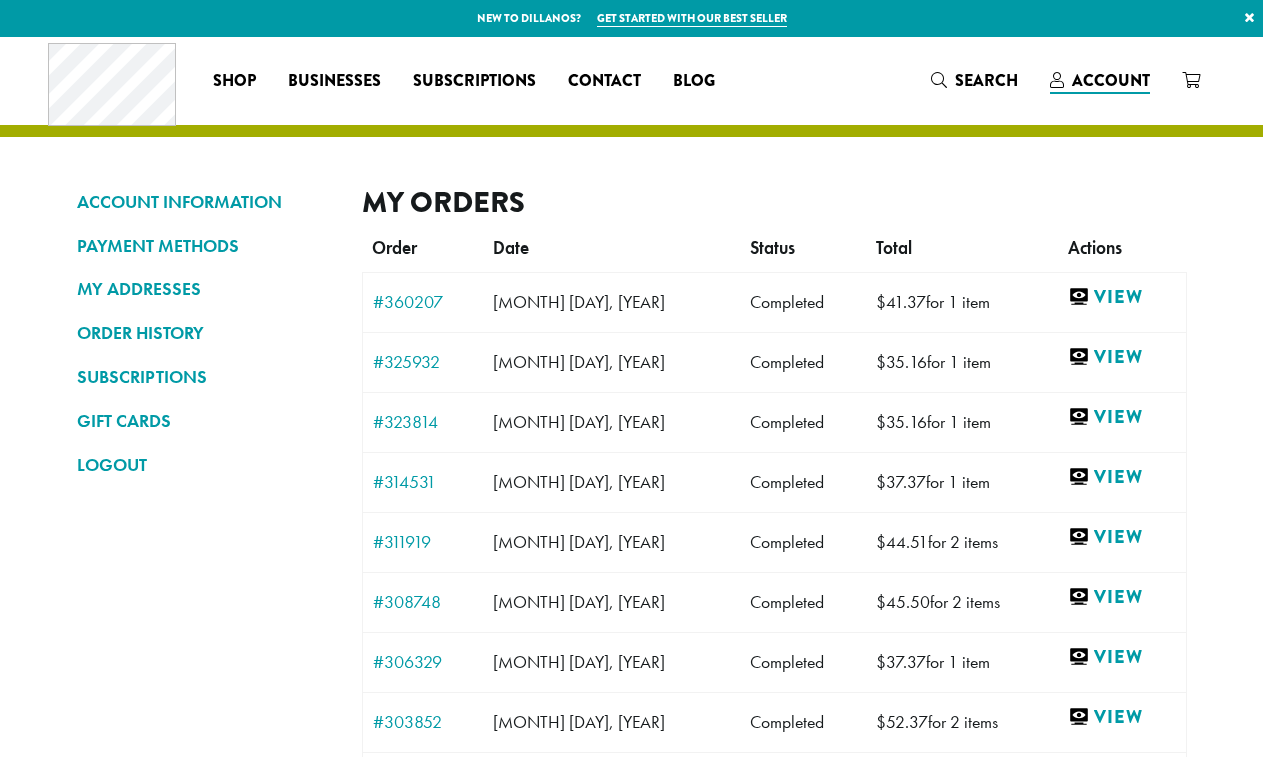 scroll, scrollTop: 0, scrollLeft: 0, axis: both 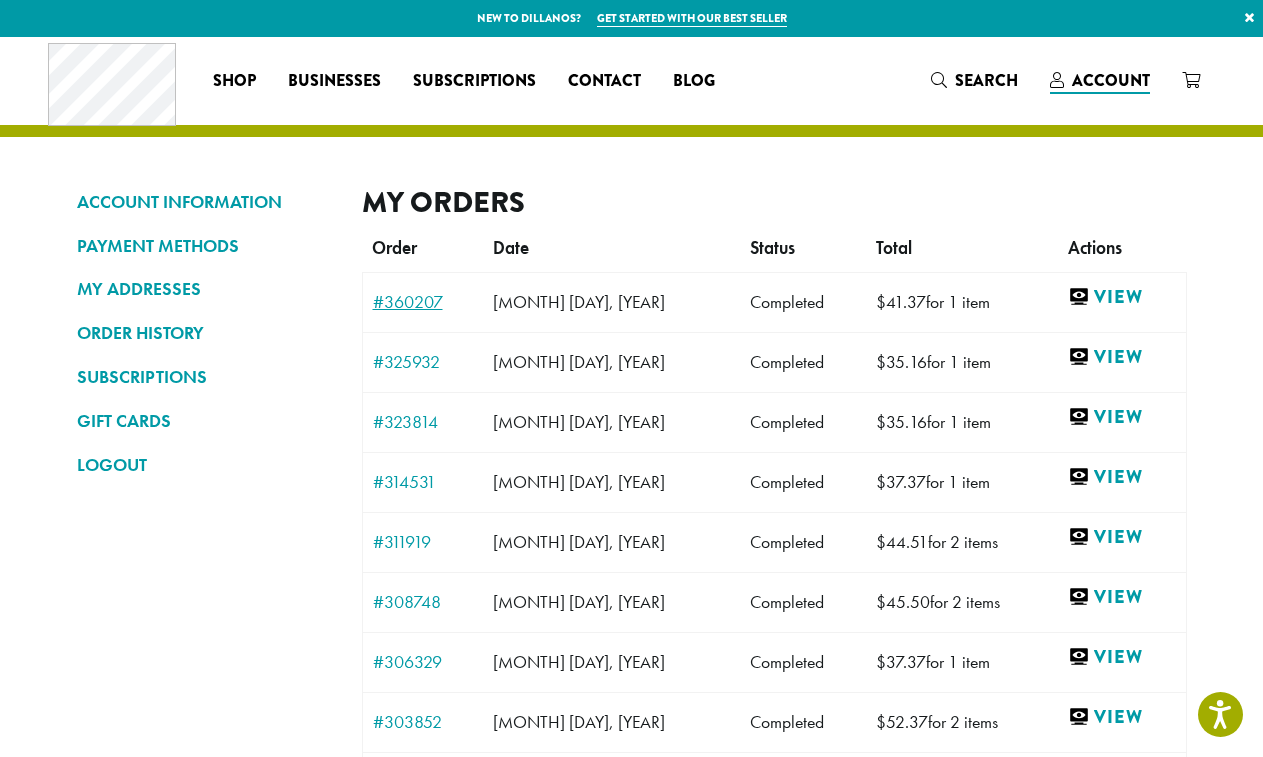 click on "#360207" at bounding box center [423, 302] 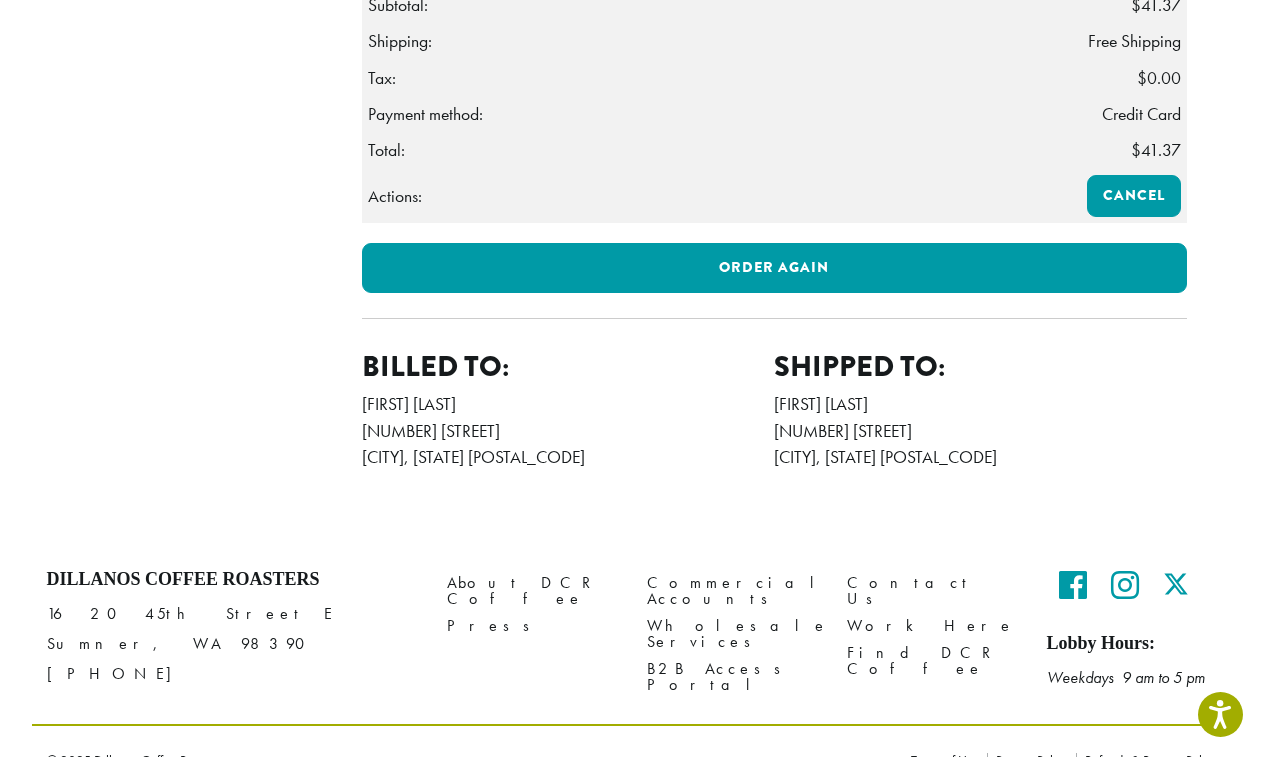 scroll, scrollTop: 782, scrollLeft: 0, axis: vertical 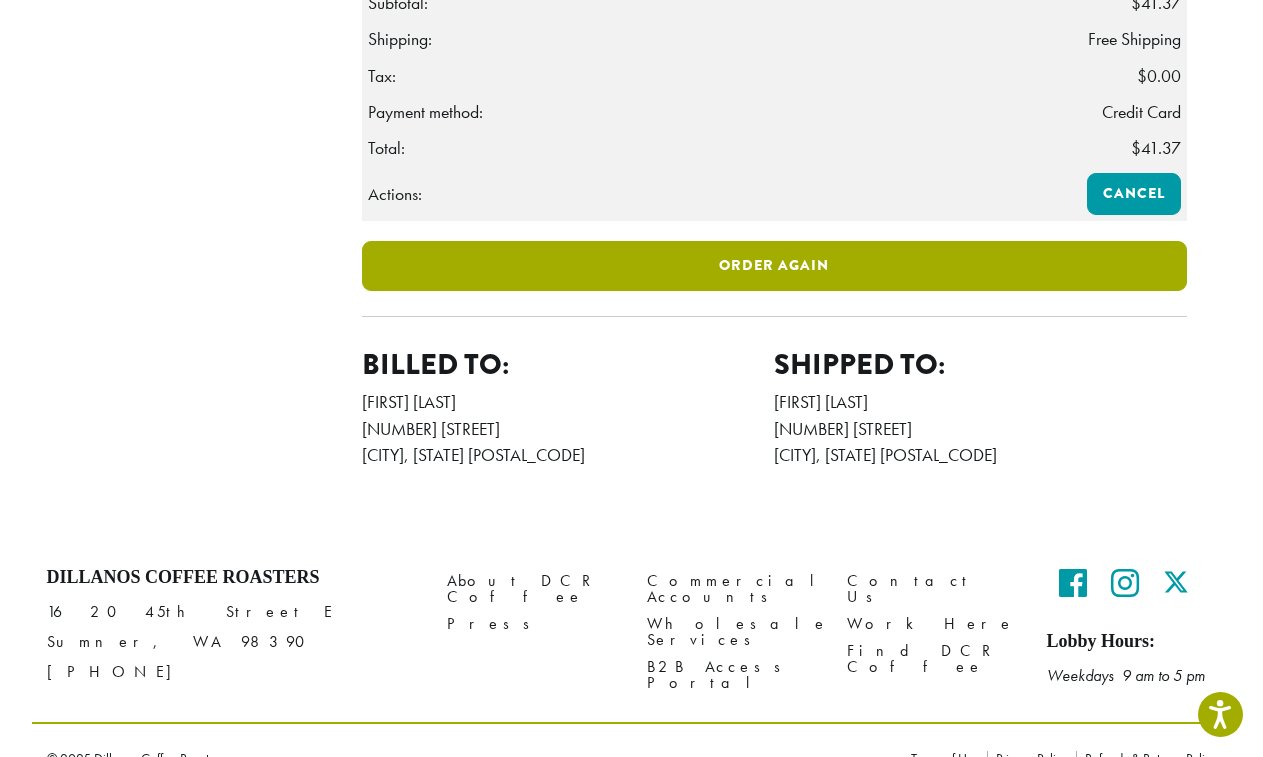 click on "Order again" at bounding box center [774, 266] 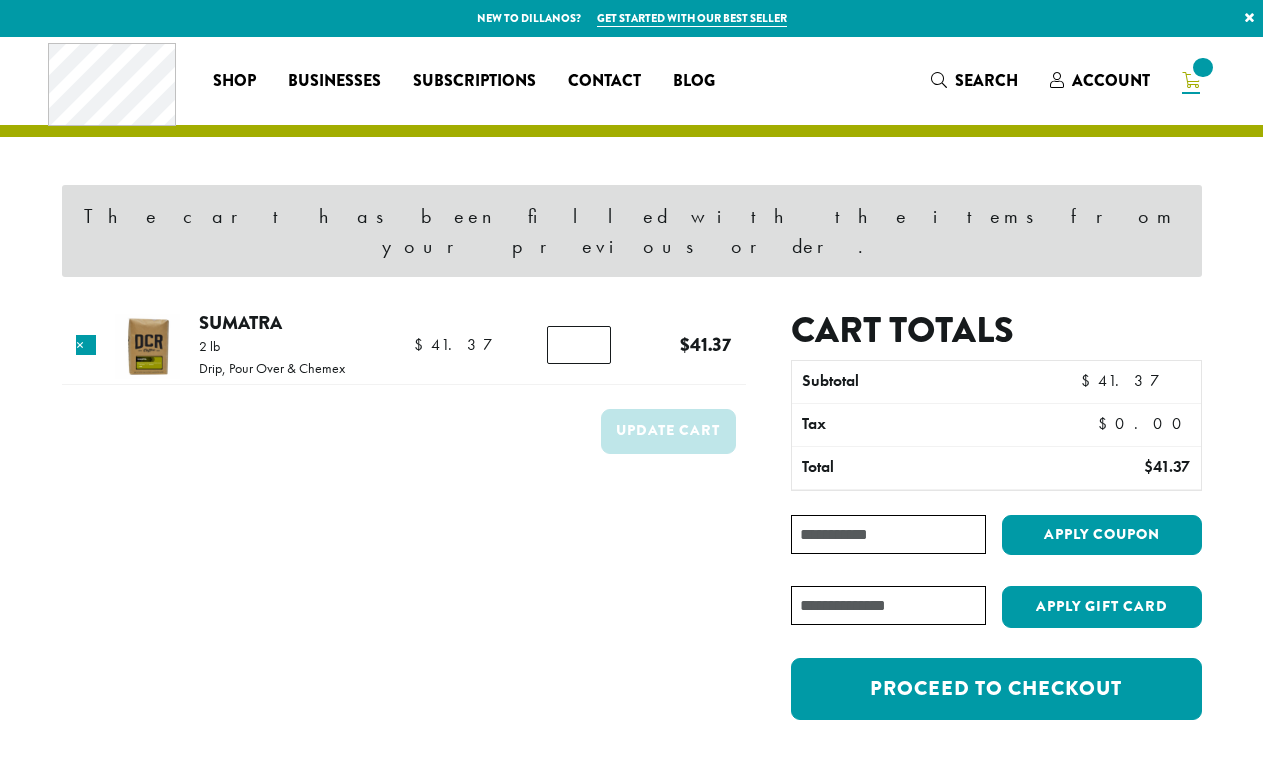 scroll, scrollTop: 0, scrollLeft: 0, axis: both 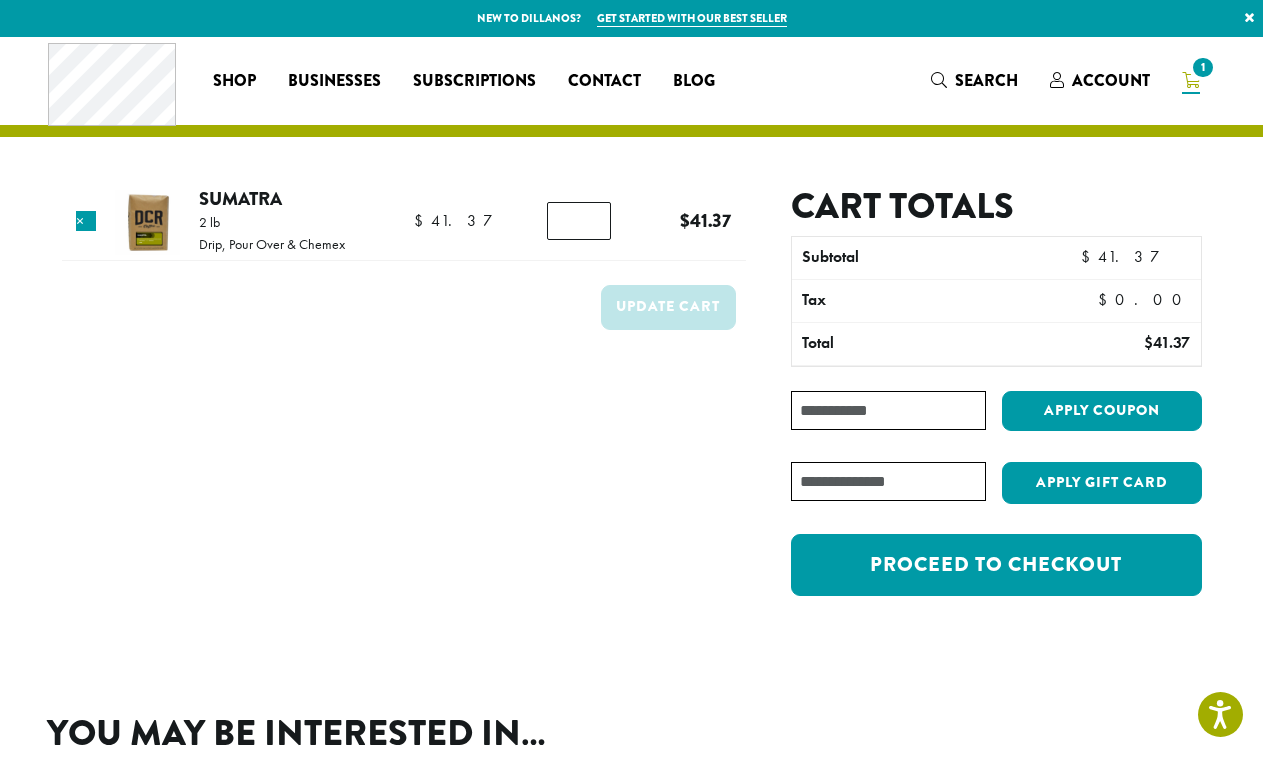 click on "Coupon:" at bounding box center [888, 410] 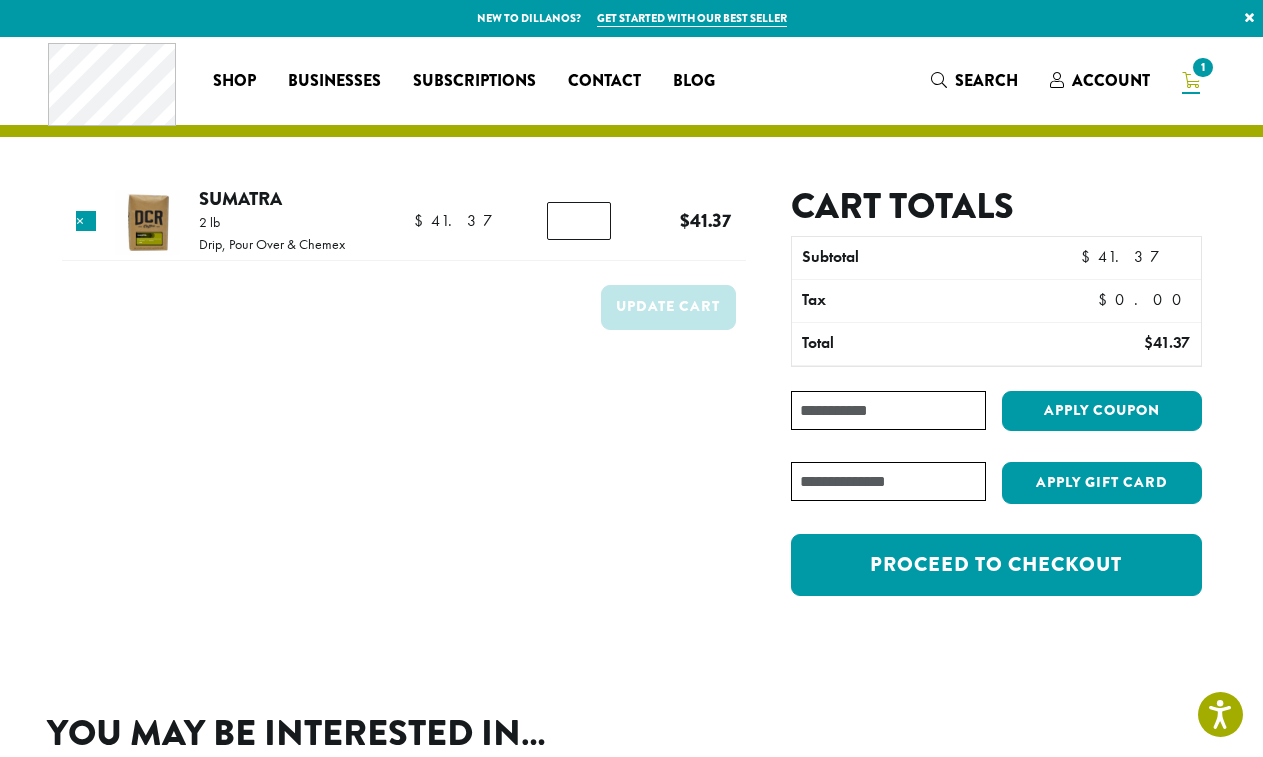 paste on "********" 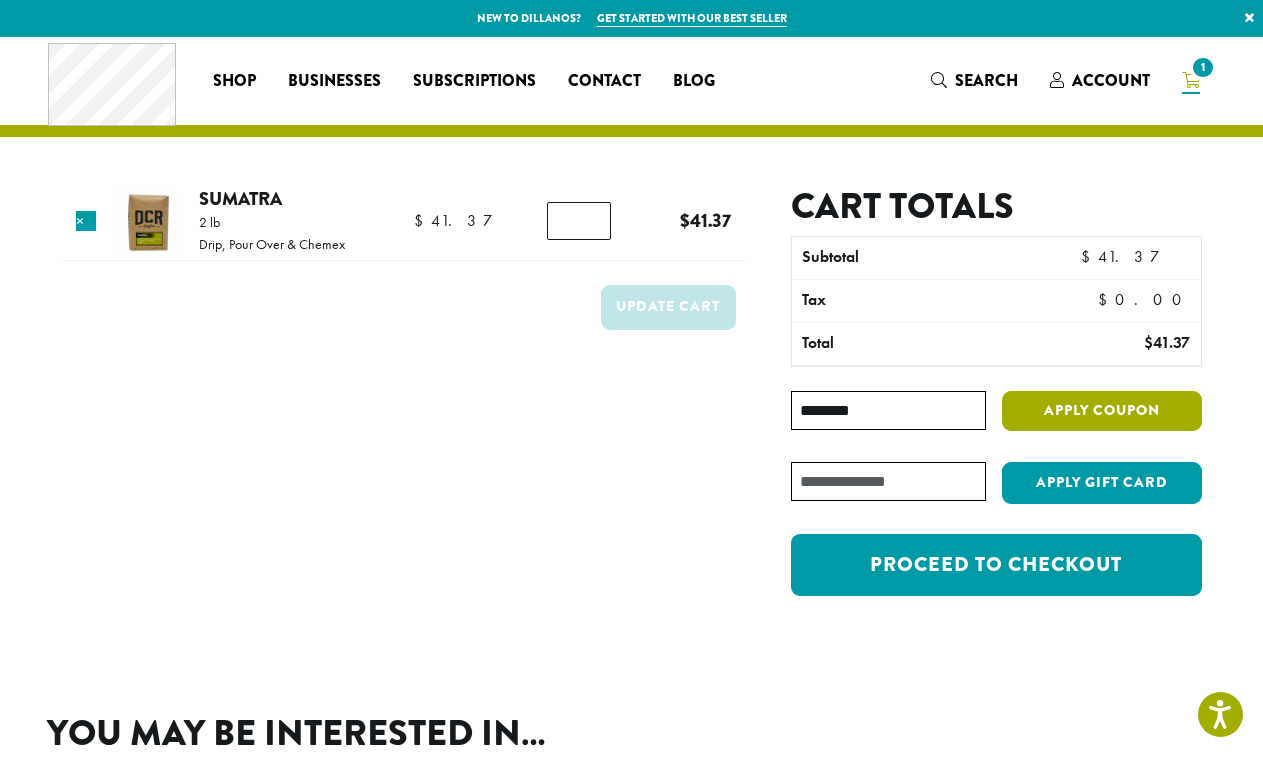 type on "********" 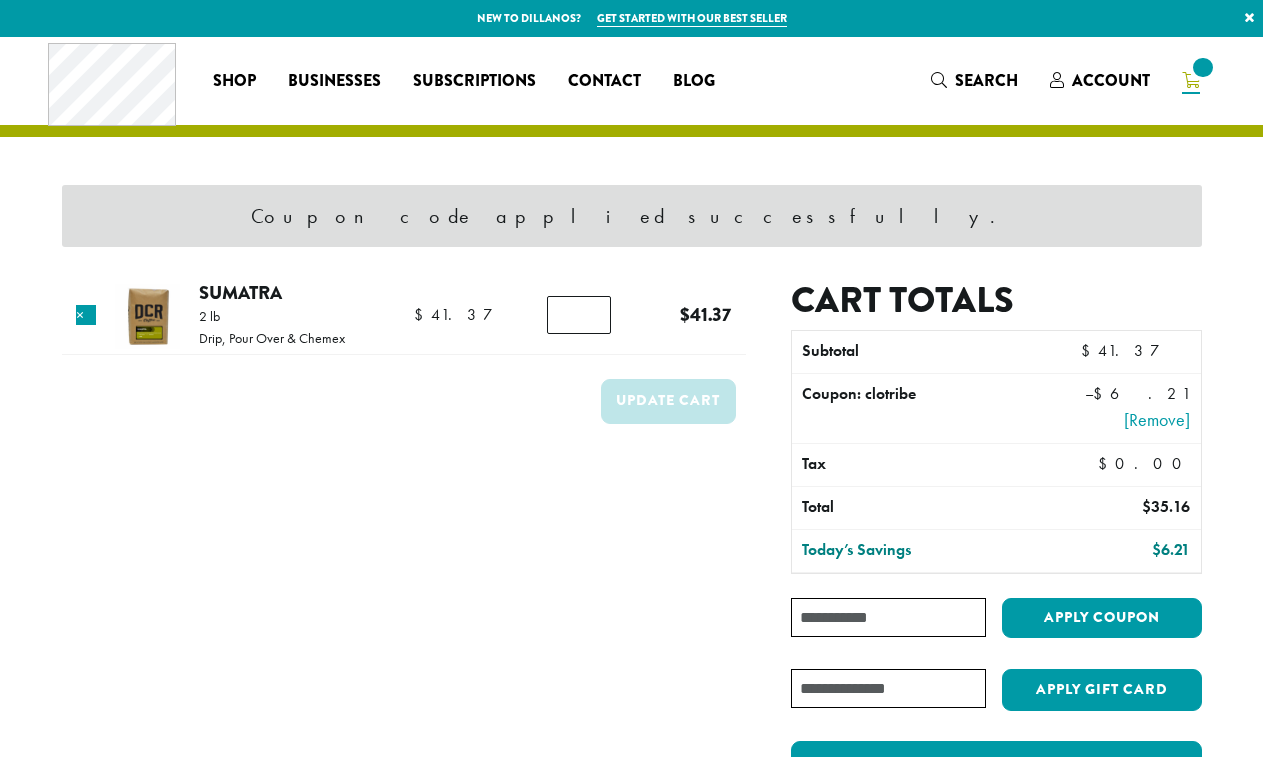scroll, scrollTop: 0, scrollLeft: 0, axis: both 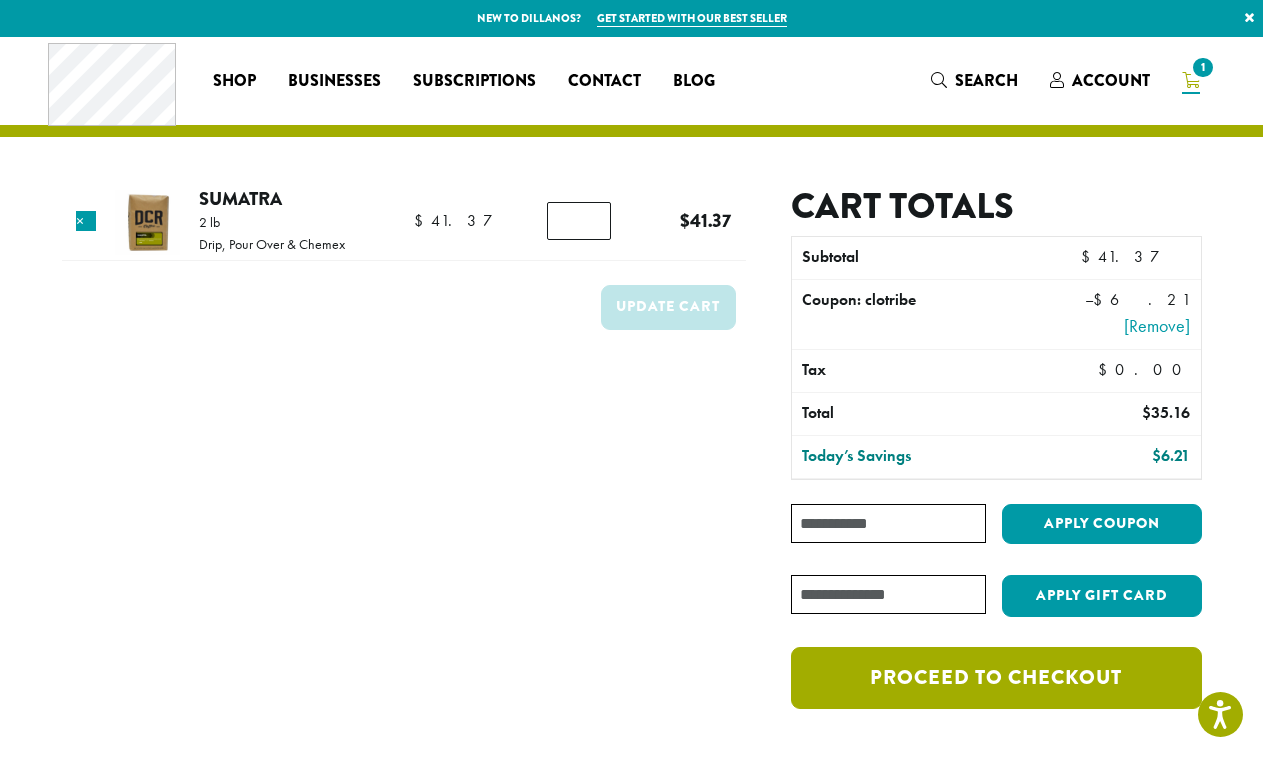 click on "Proceed to checkout" at bounding box center (996, 678) 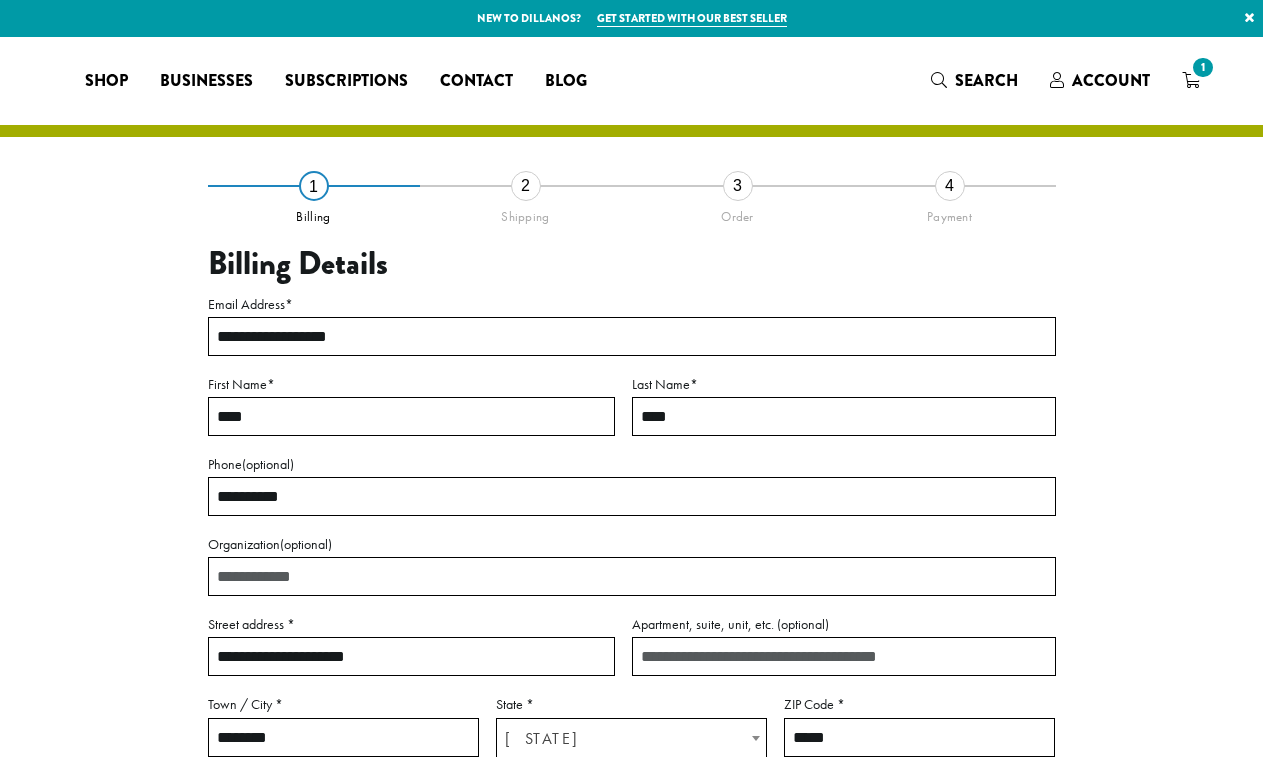 select on "**" 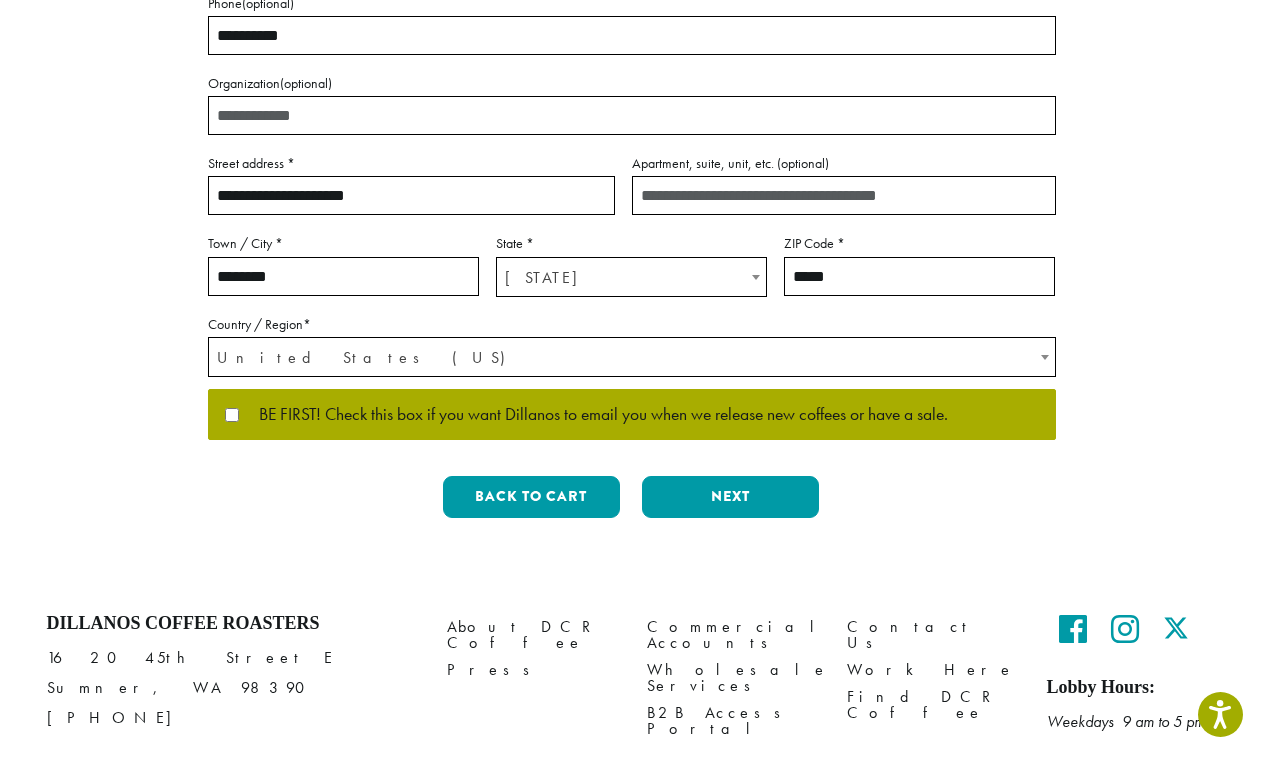 scroll, scrollTop: 462, scrollLeft: 0, axis: vertical 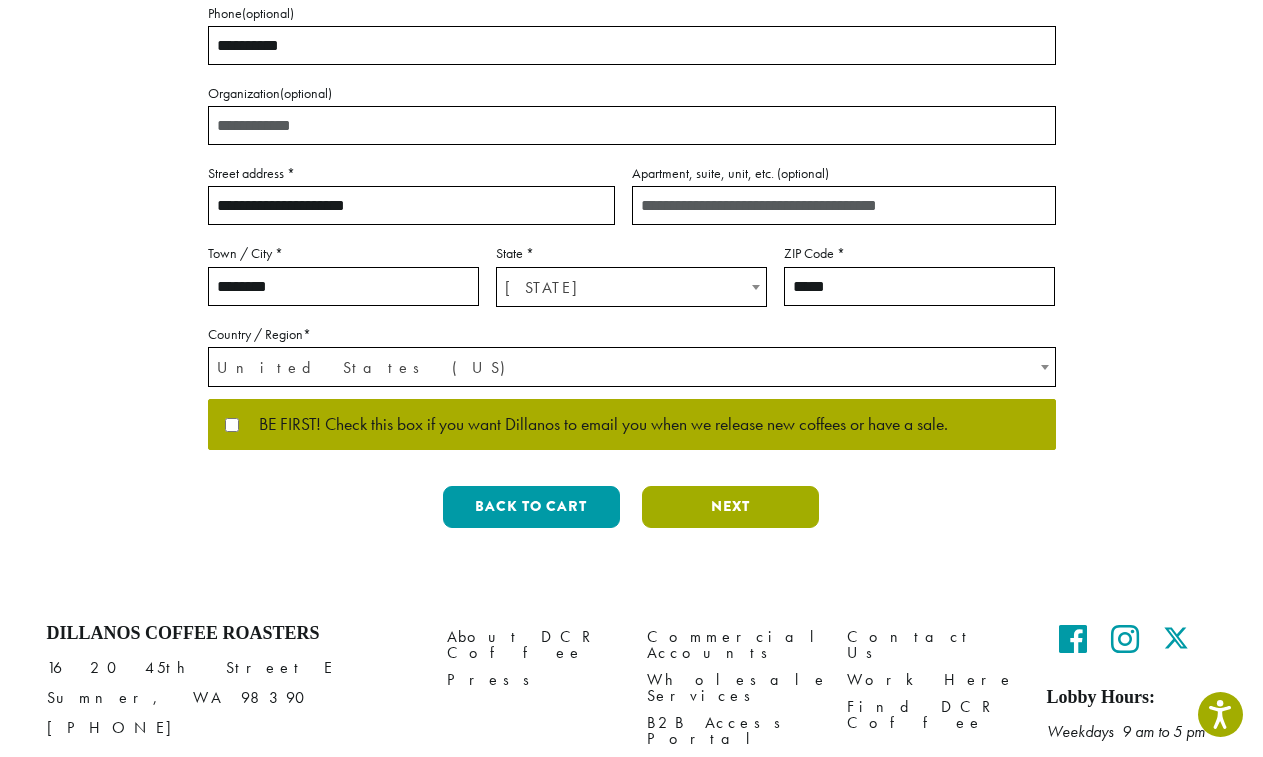 click on "Next" at bounding box center [730, 507] 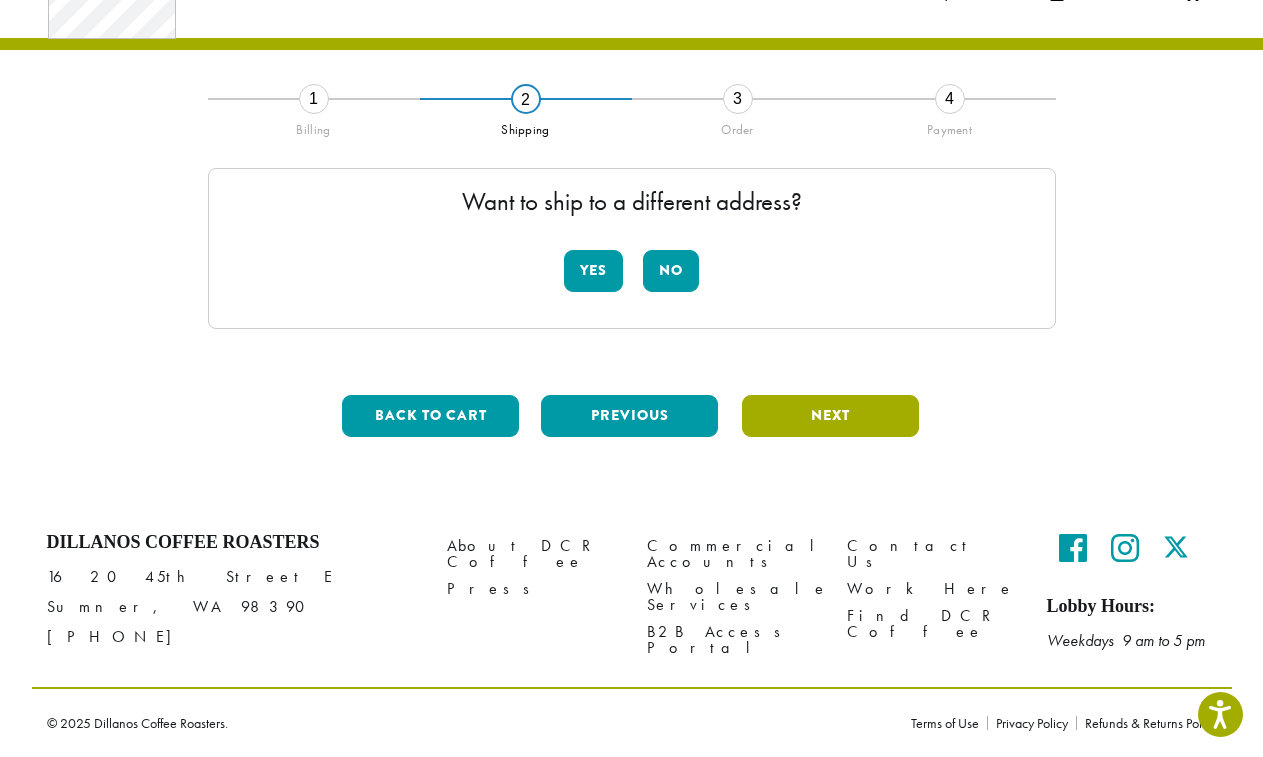 scroll, scrollTop: 87, scrollLeft: 0, axis: vertical 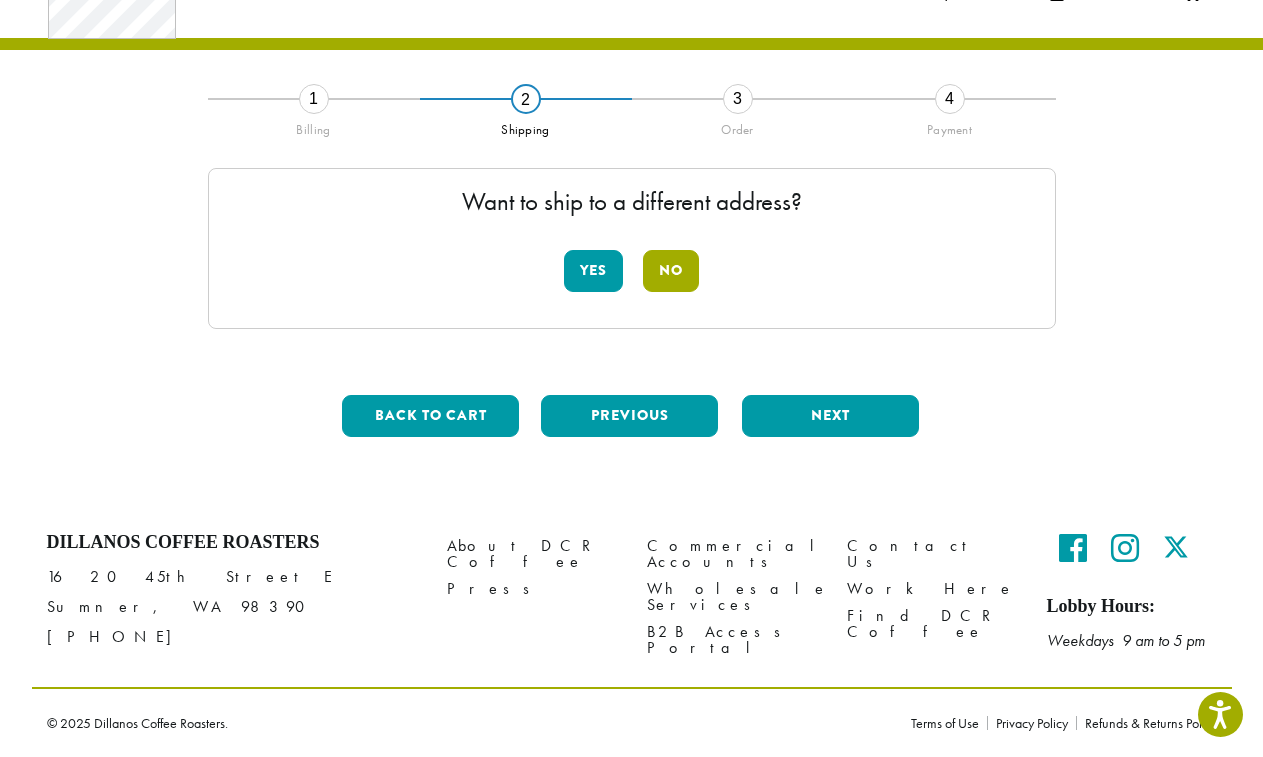 click on "No" at bounding box center (671, 271) 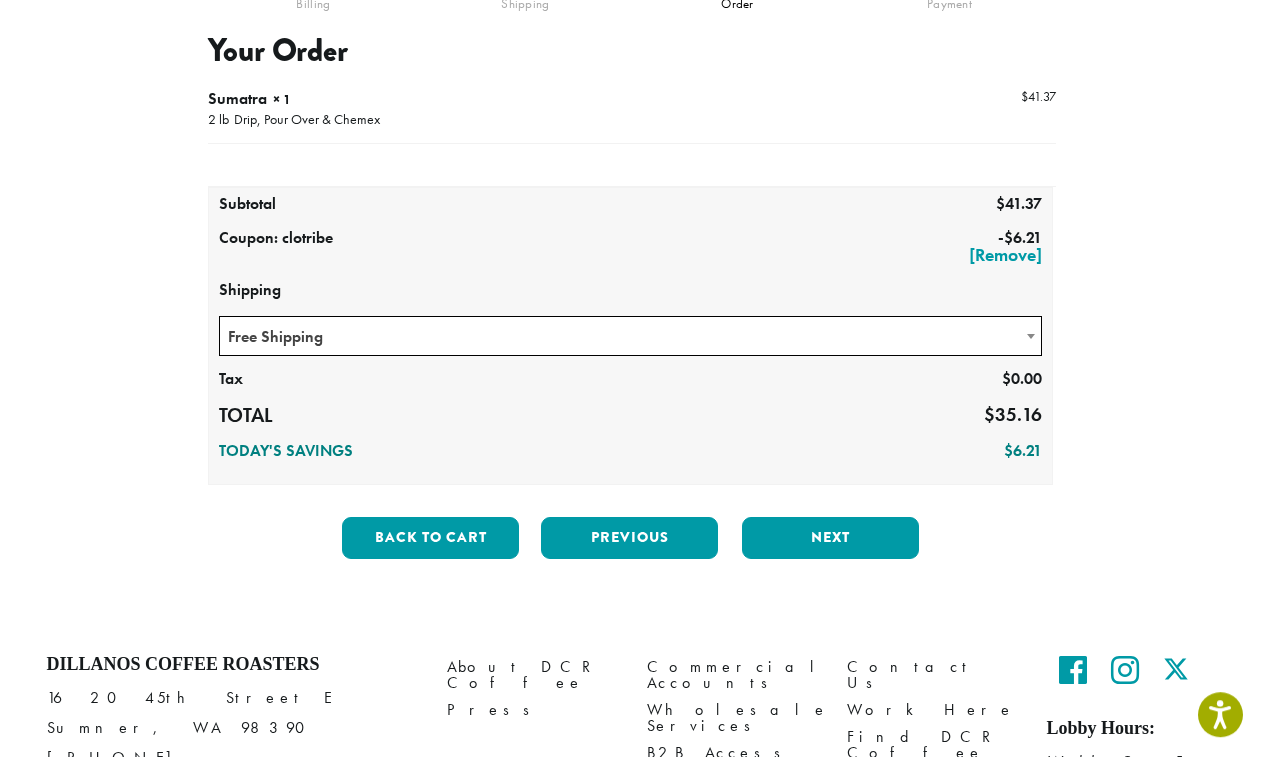 scroll, scrollTop: 214, scrollLeft: 0, axis: vertical 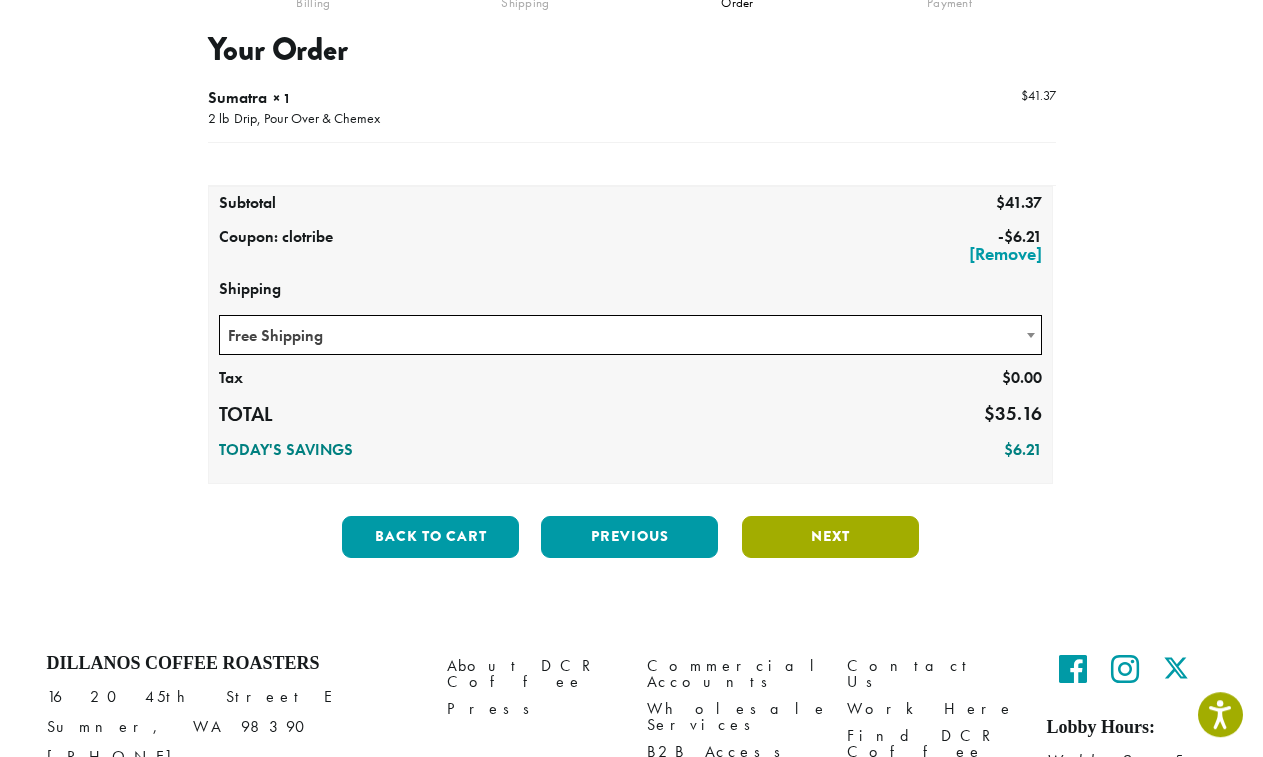 click on "Next" at bounding box center [830, 537] 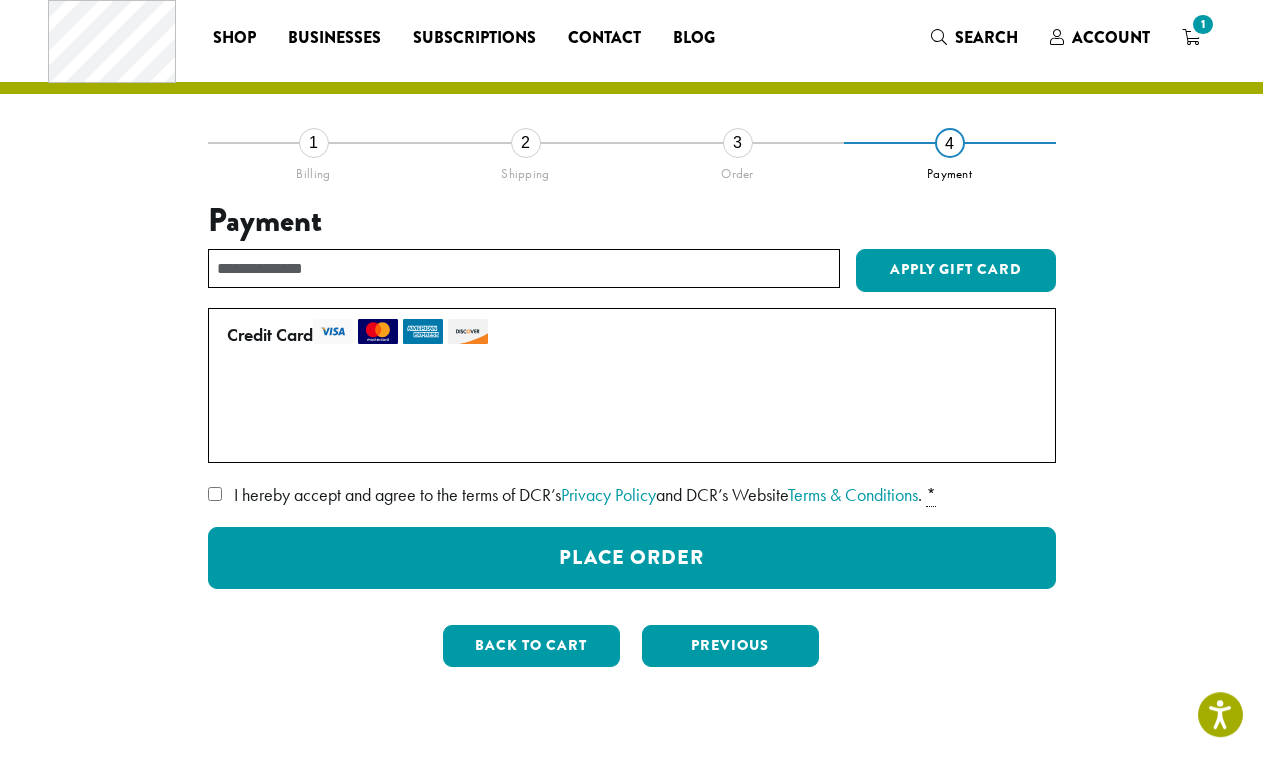 scroll, scrollTop: 42, scrollLeft: 0, axis: vertical 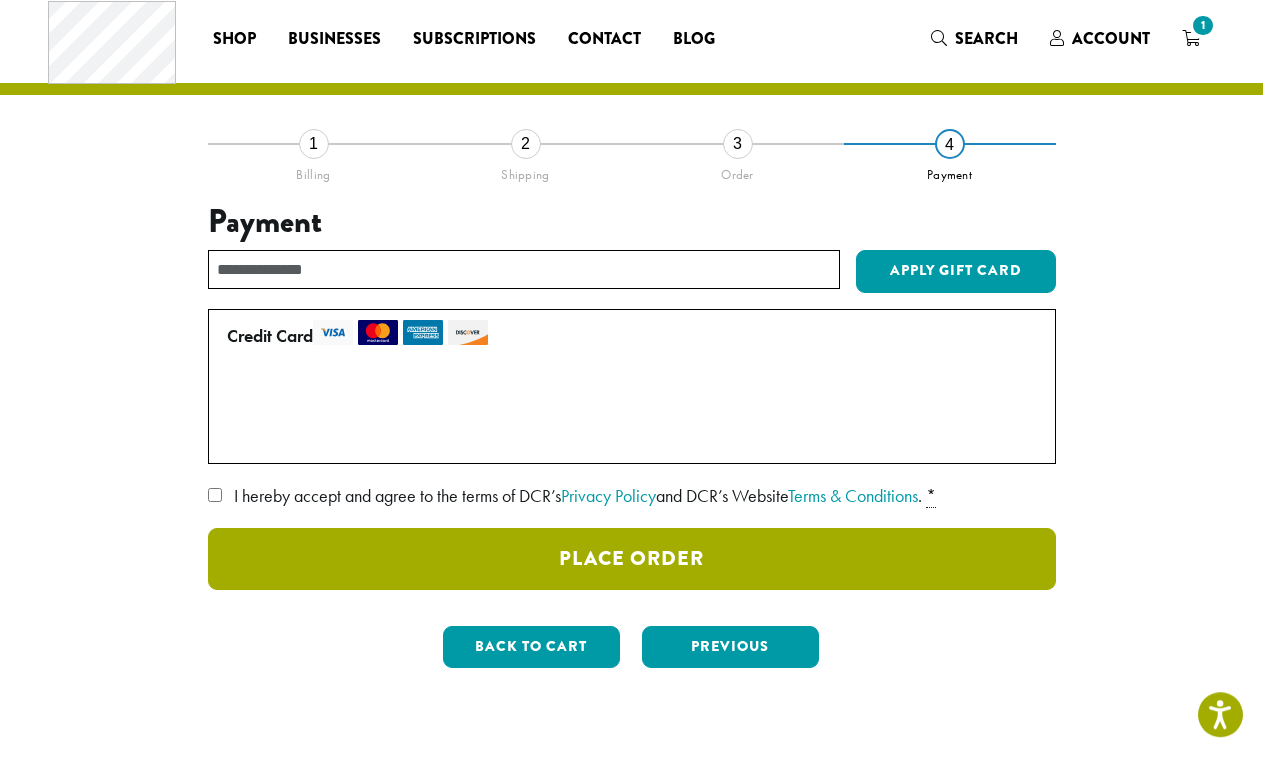 click on "Place Order" at bounding box center [632, 559] 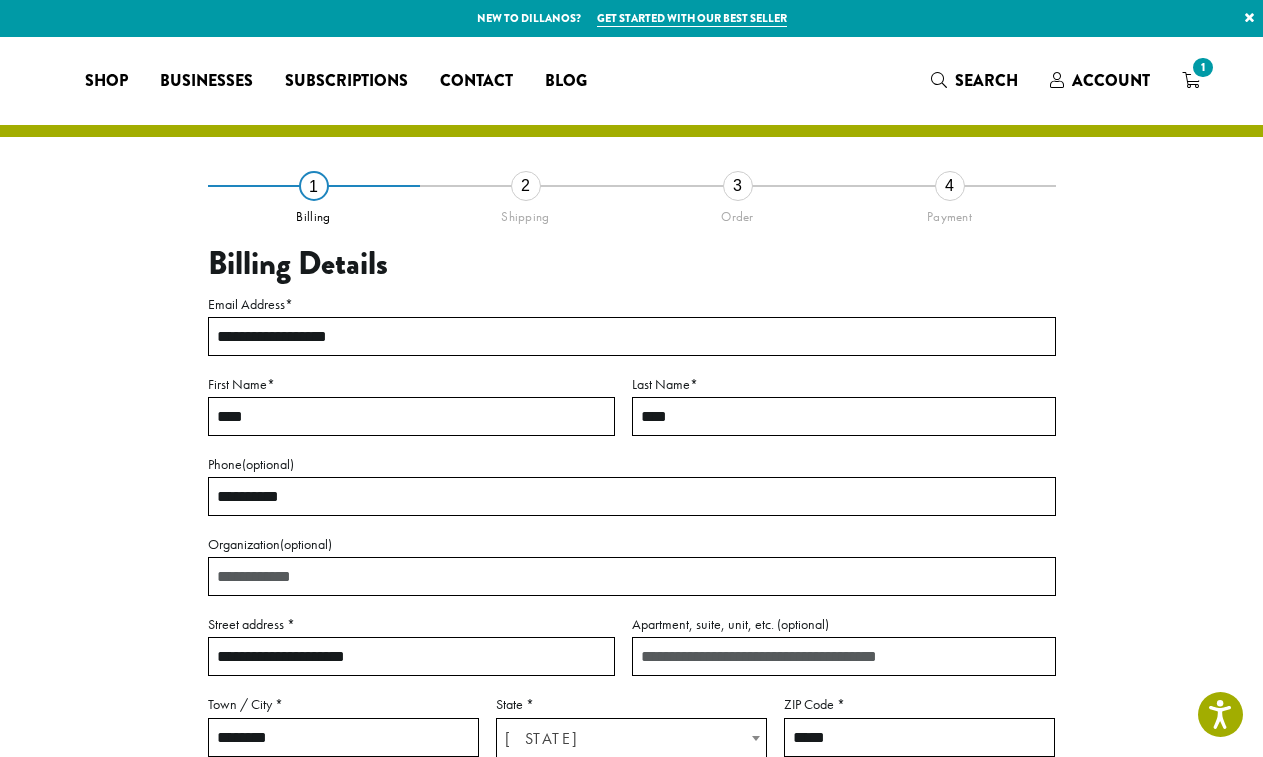 select on "**" 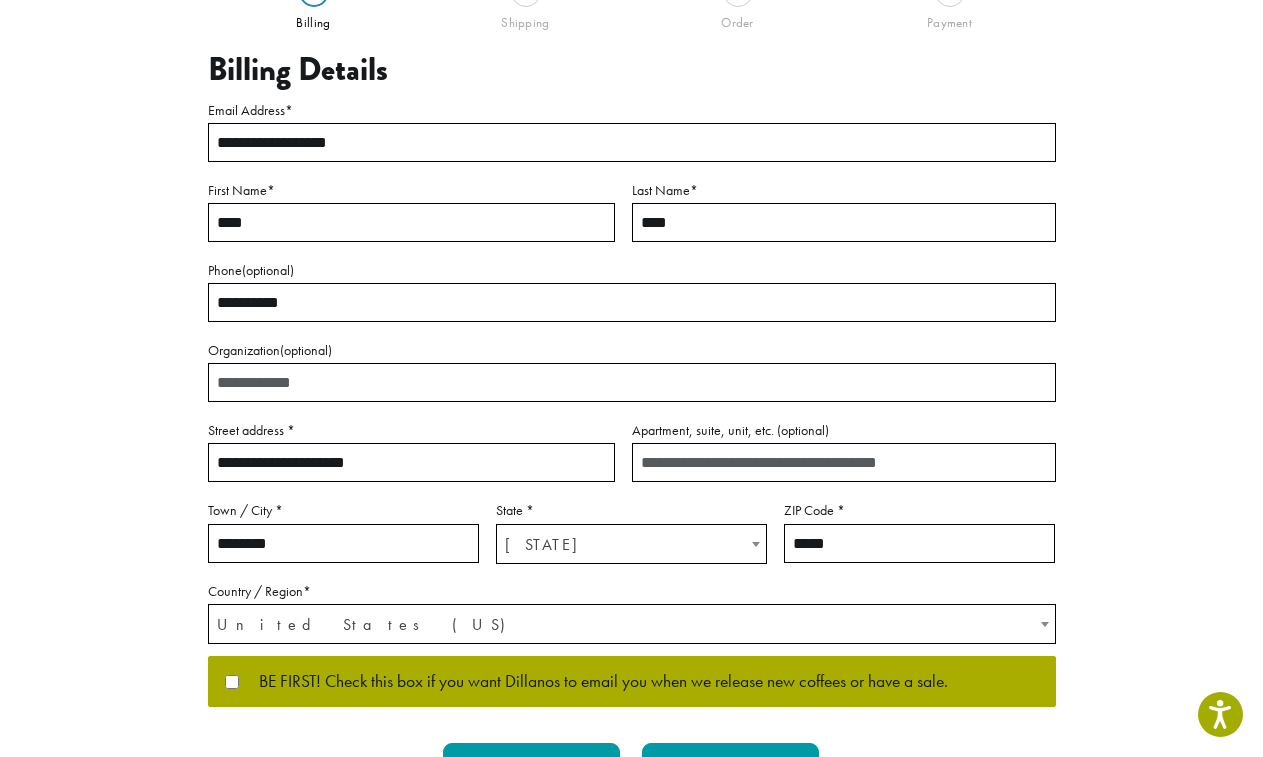 scroll, scrollTop: 328, scrollLeft: 0, axis: vertical 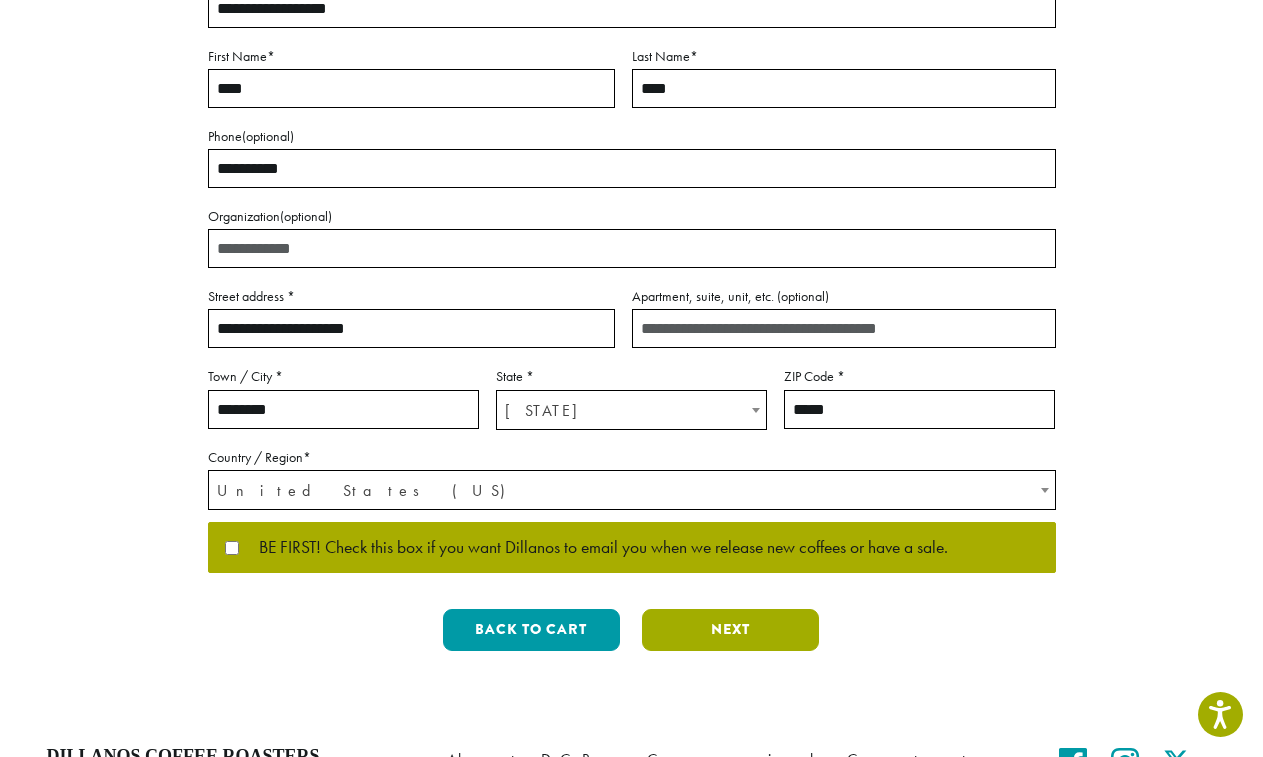 click on "Next" at bounding box center (730, 630) 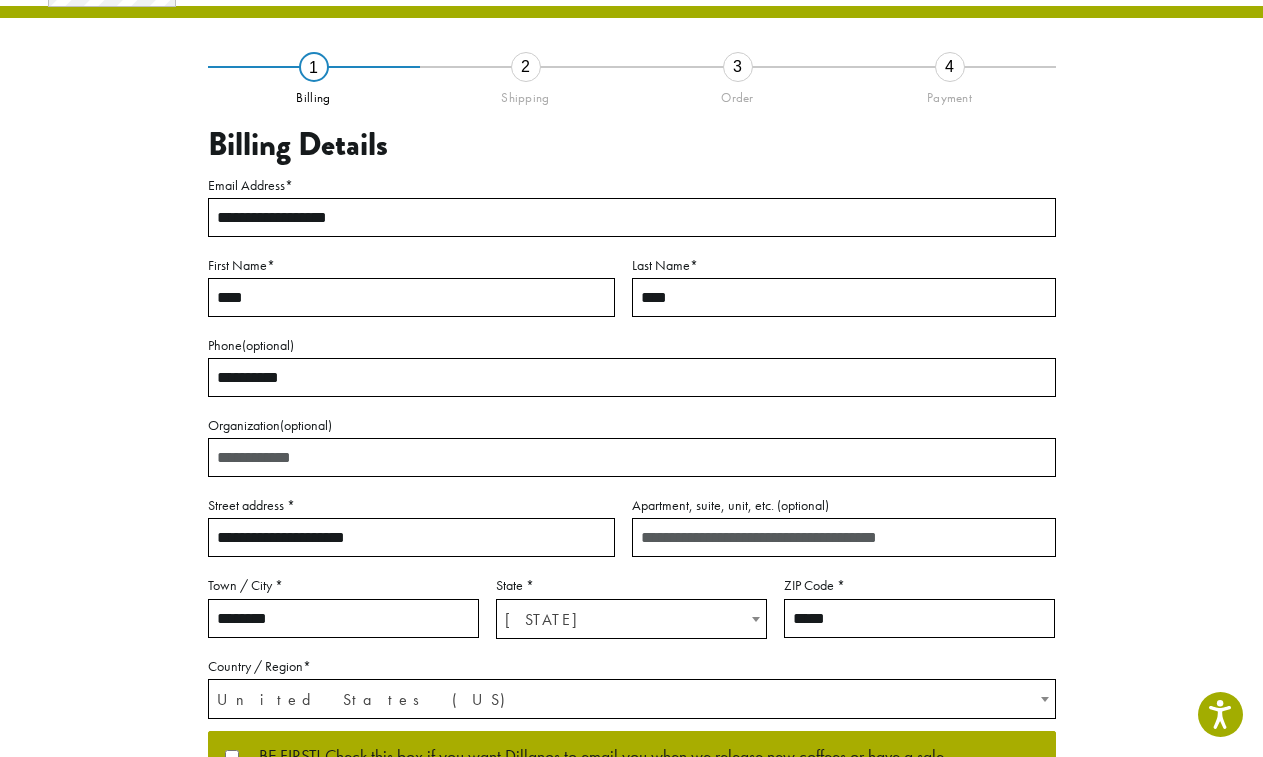 scroll, scrollTop: 87, scrollLeft: 0, axis: vertical 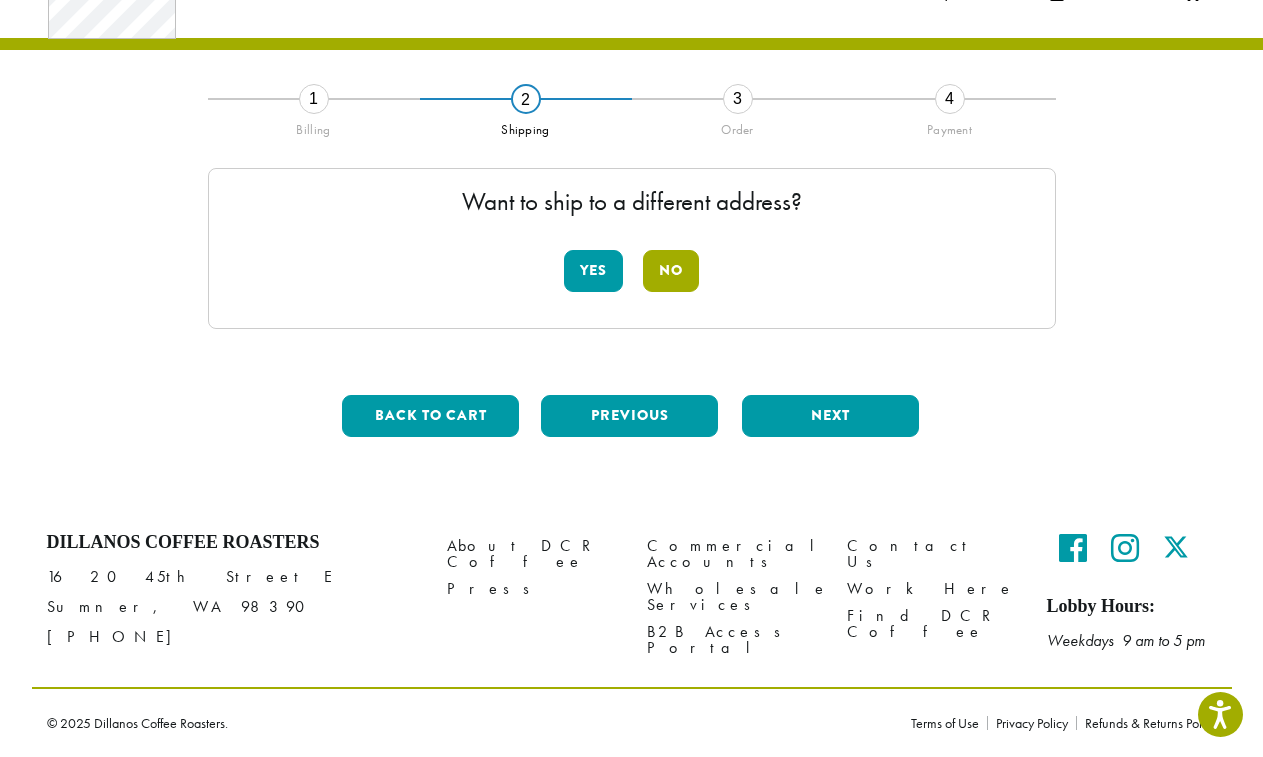 click on "No" at bounding box center (671, 271) 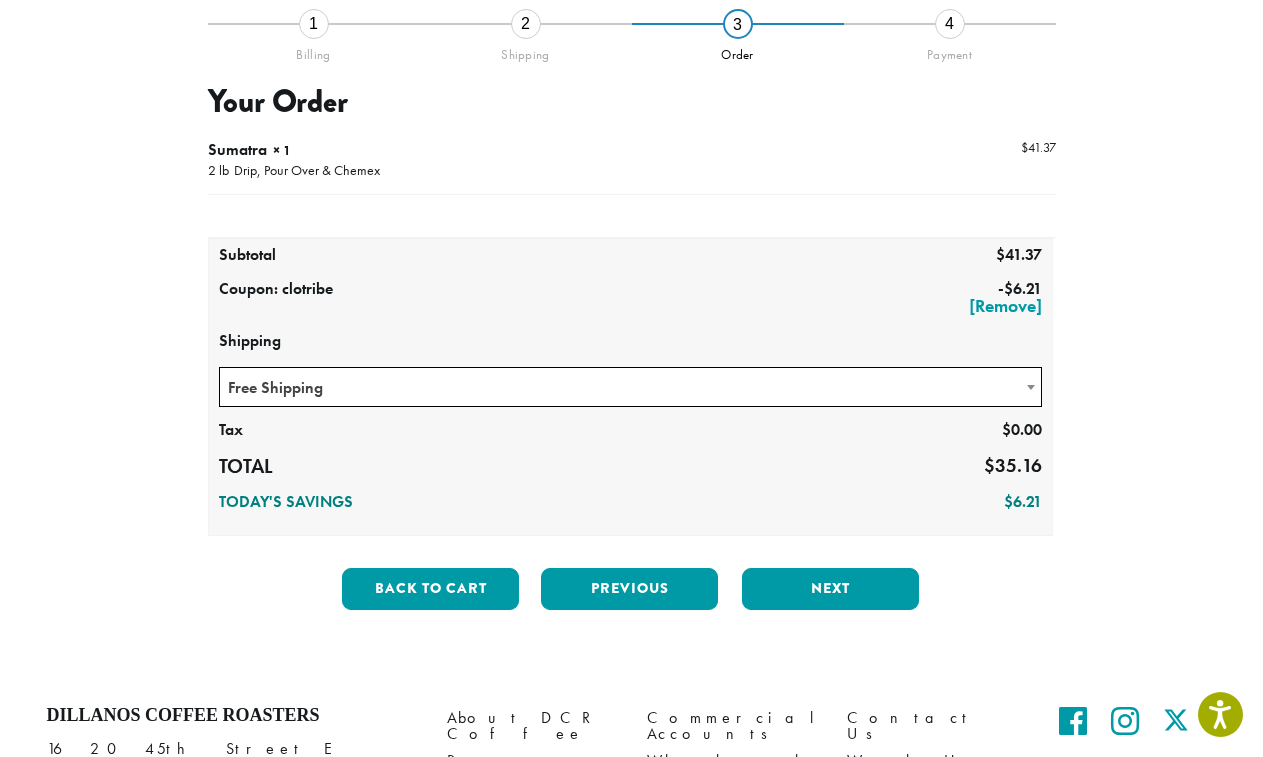 scroll, scrollTop: 239, scrollLeft: 0, axis: vertical 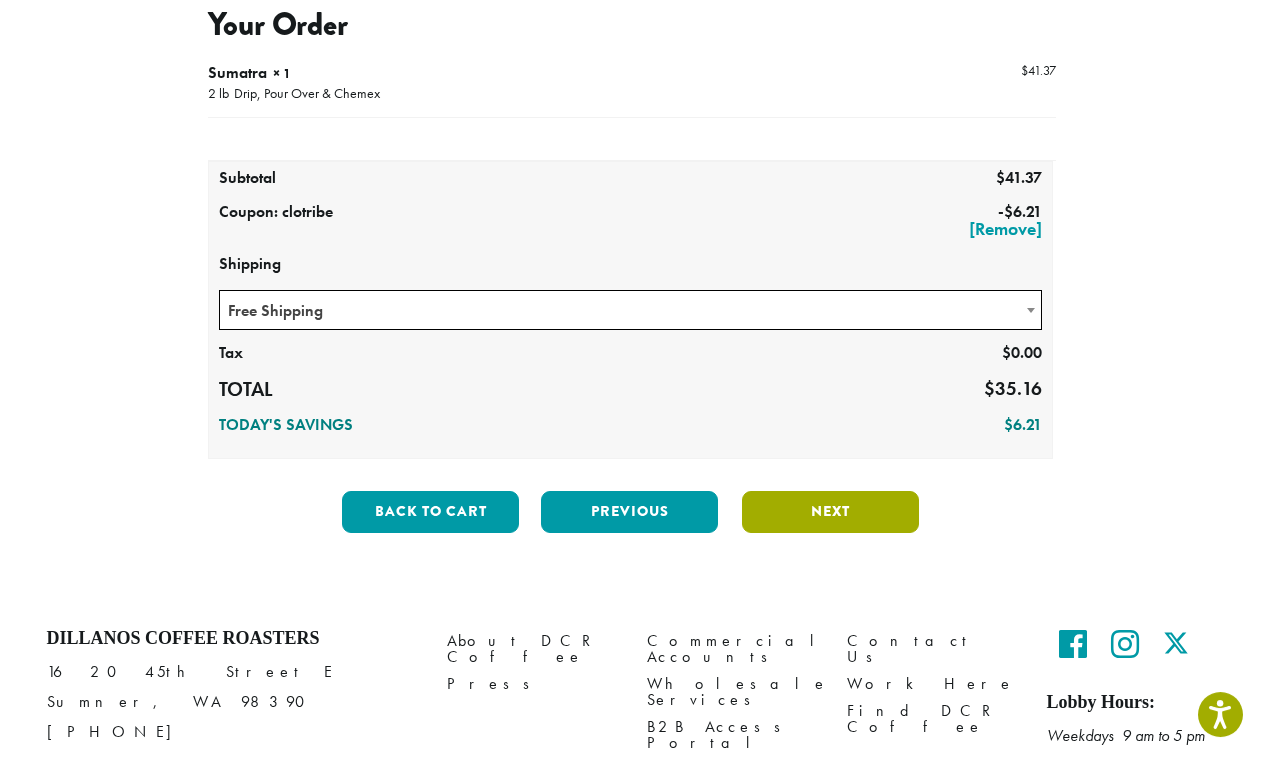 click on "Next" at bounding box center (830, 512) 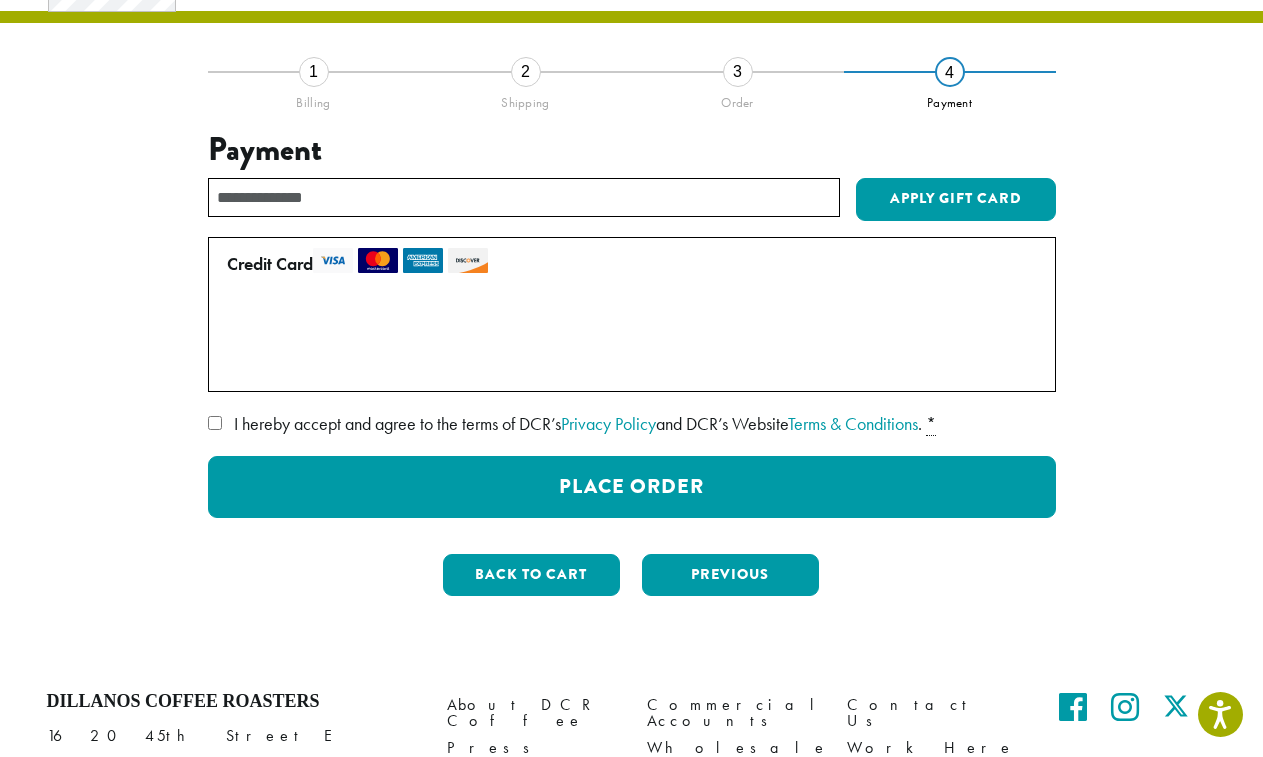 scroll, scrollTop: 0, scrollLeft: 0, axis: both 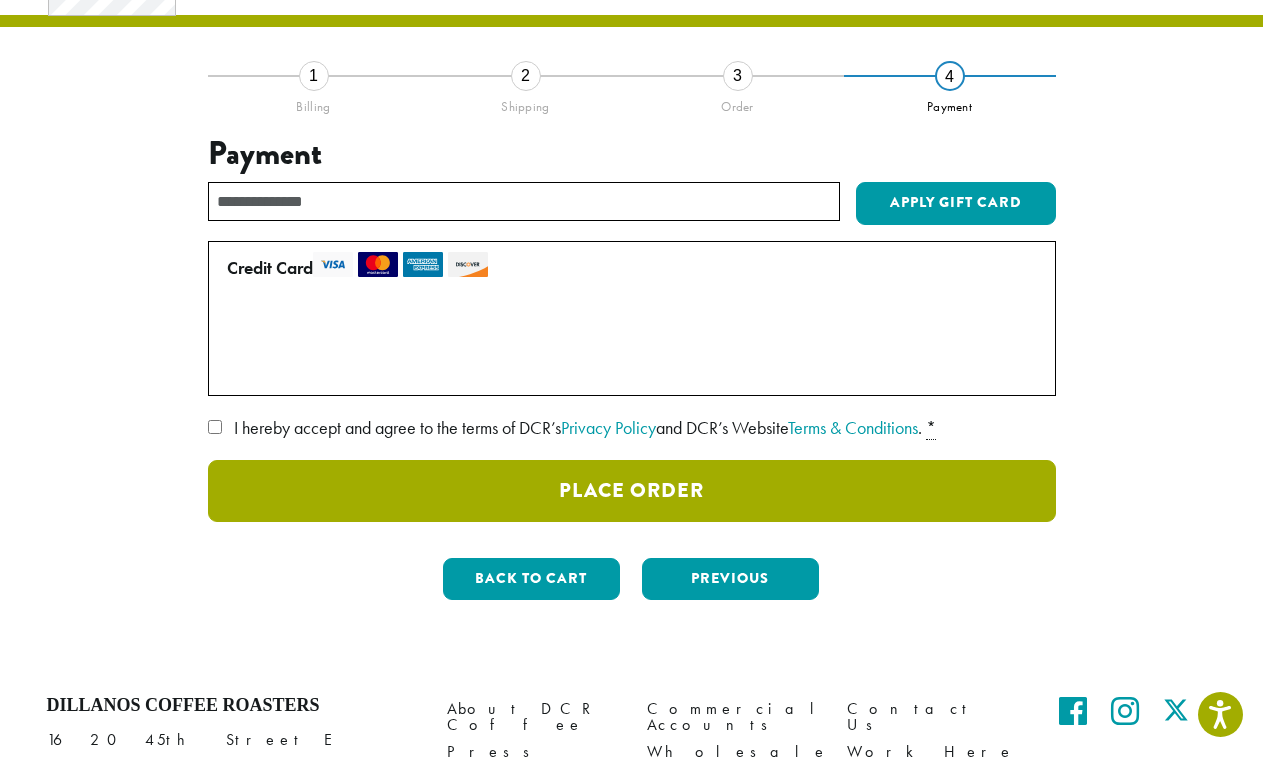 click on "Place Order" at bounding box center [632, 491] 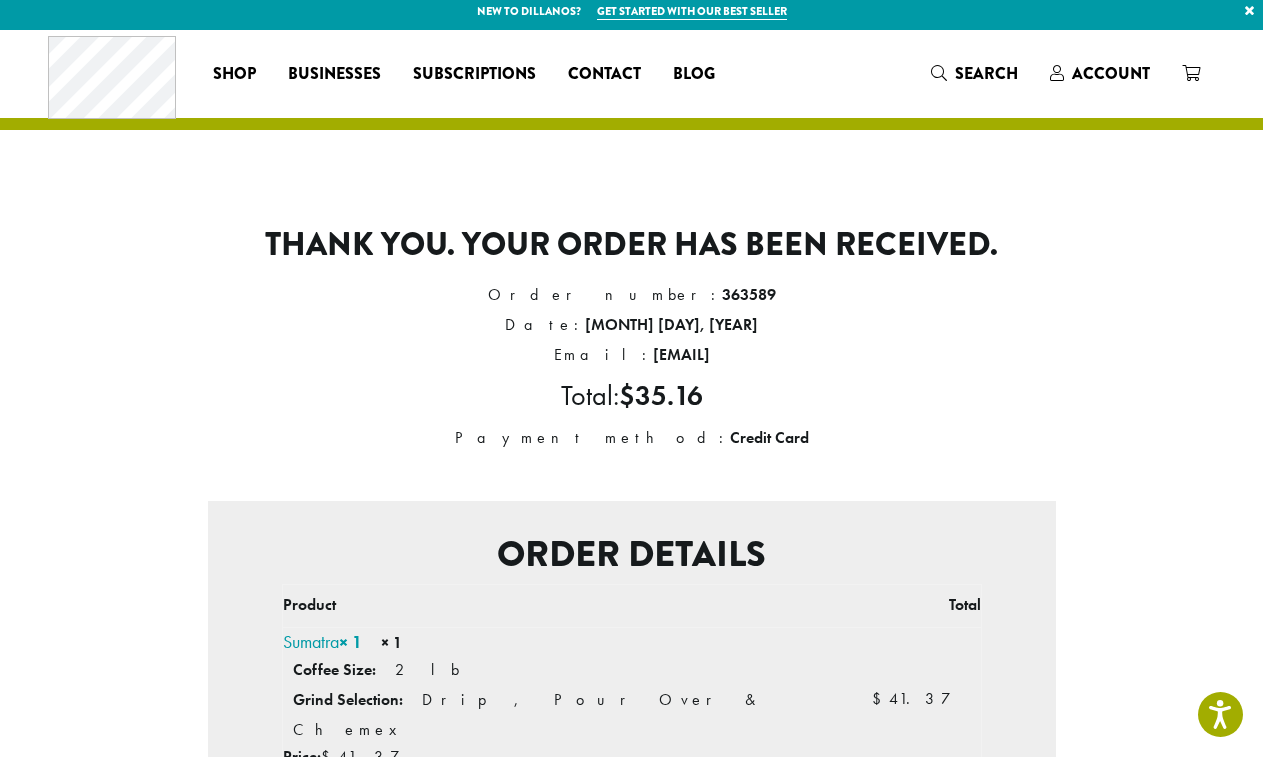 scroll, scrollTop: 0, scrollLeft: 0, axis: both 